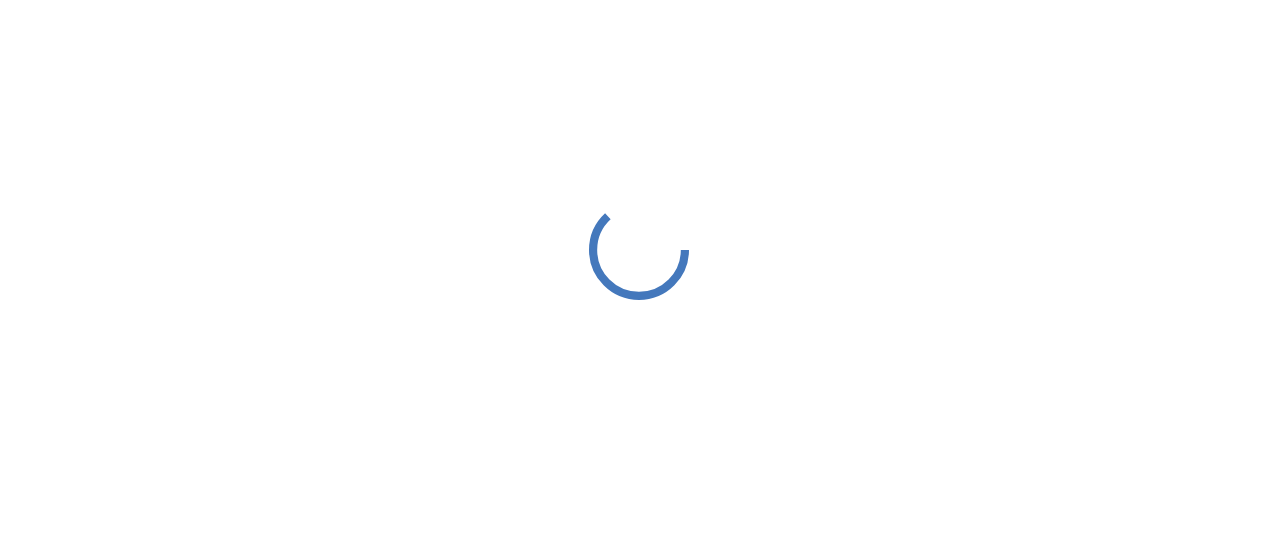 scroll, scrollTop: 0, scrollLeft: 0, axis: both 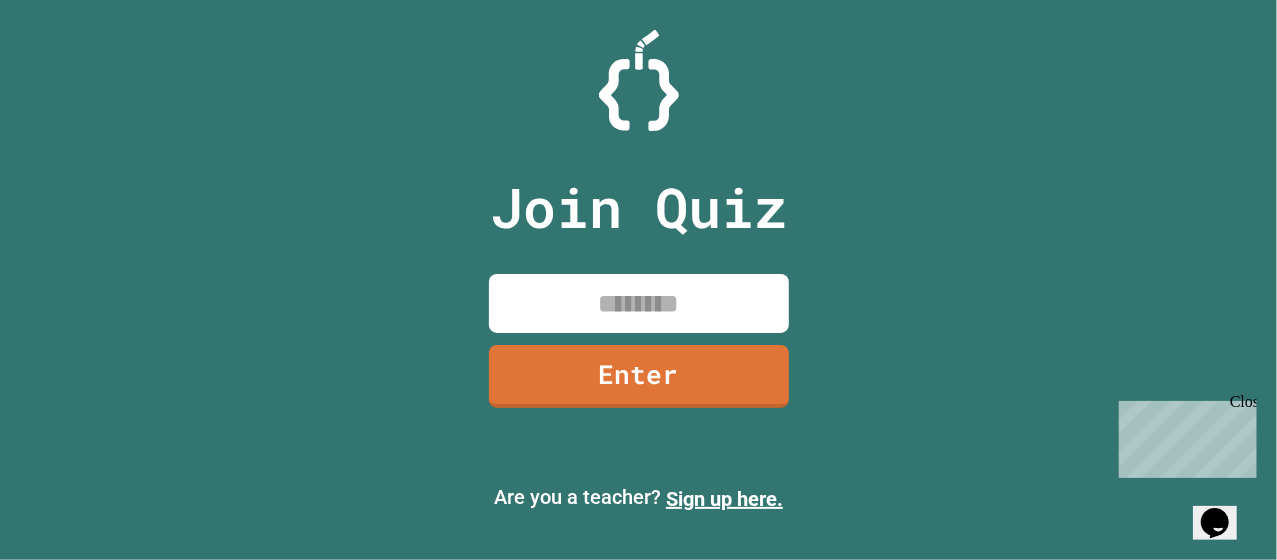 click at bounding box center (639, 303) 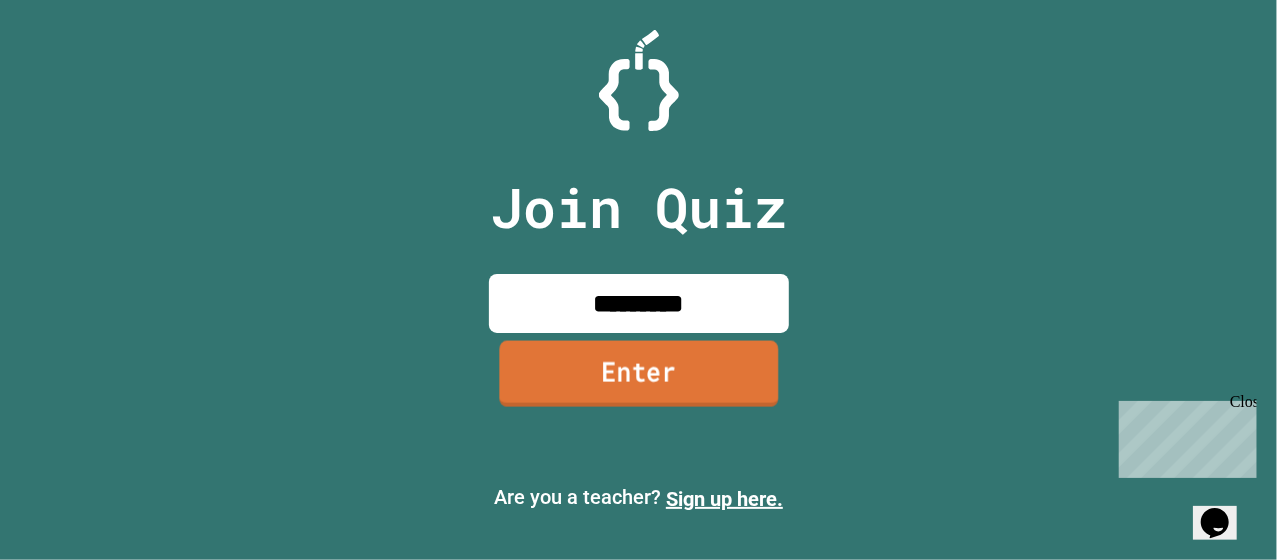 click on "Enter" at bounding box center (638, 374) 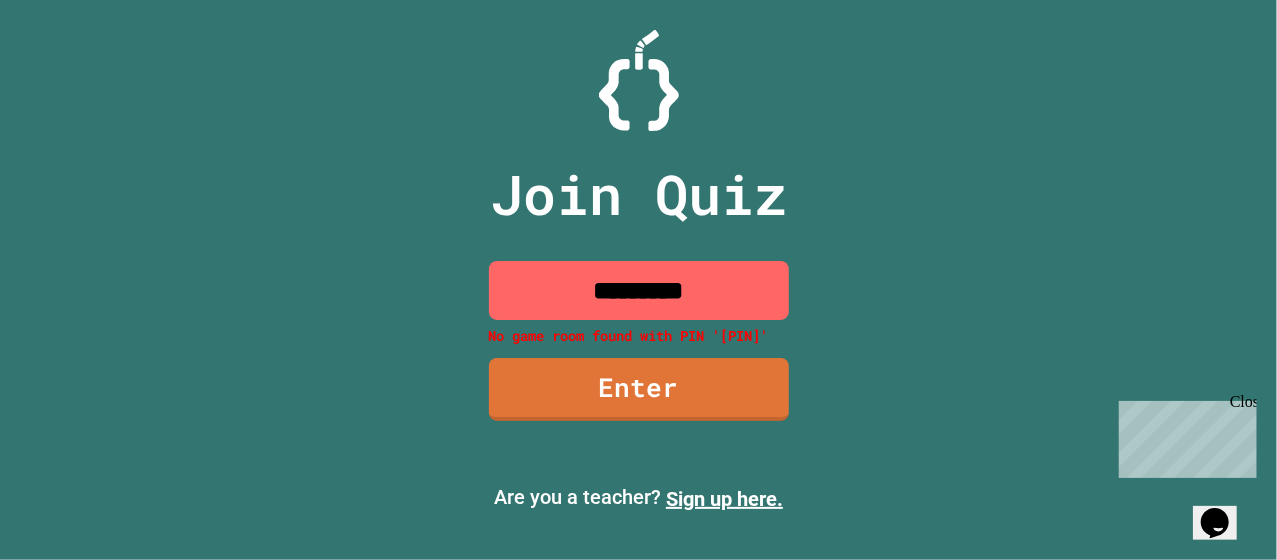 click on "*********" at bounding box center (639, 290) 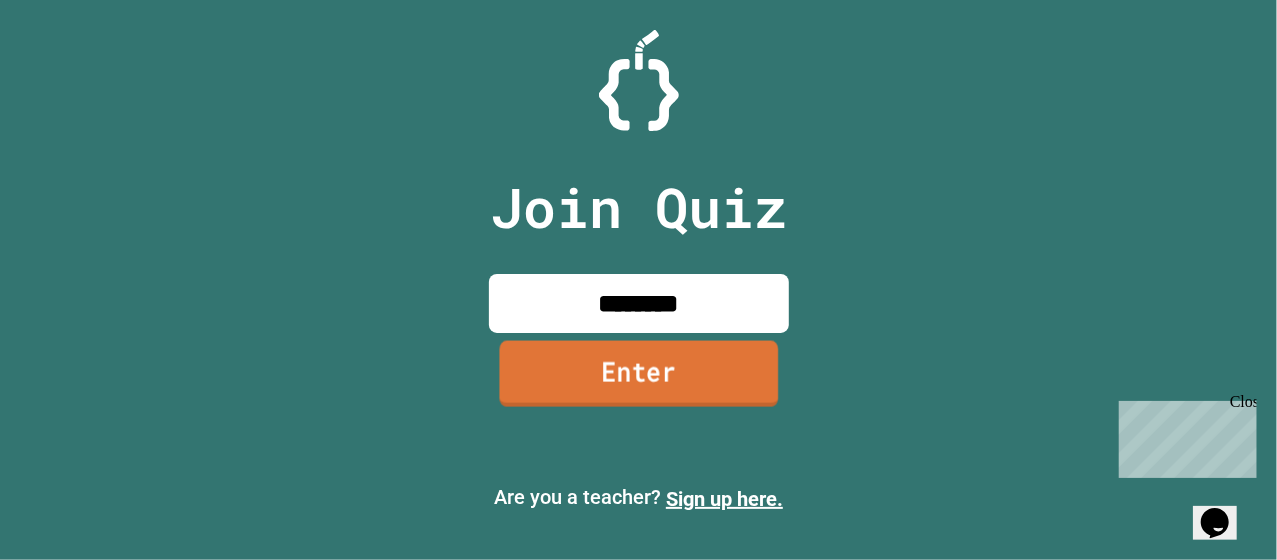 type on "********" 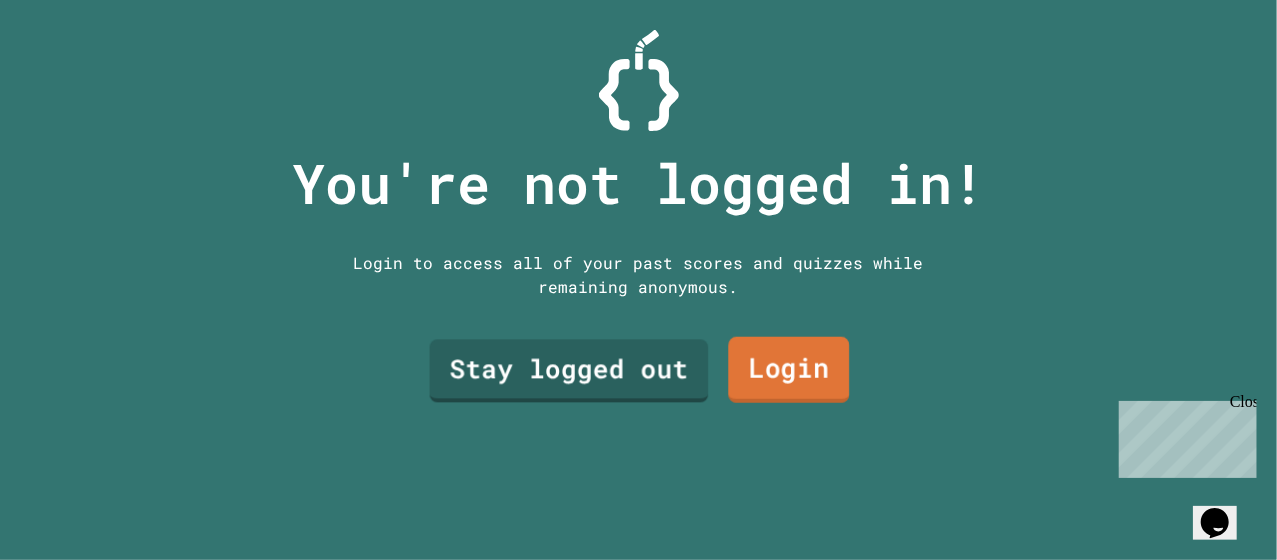 click on "Login" at bounding box center [788, 370] 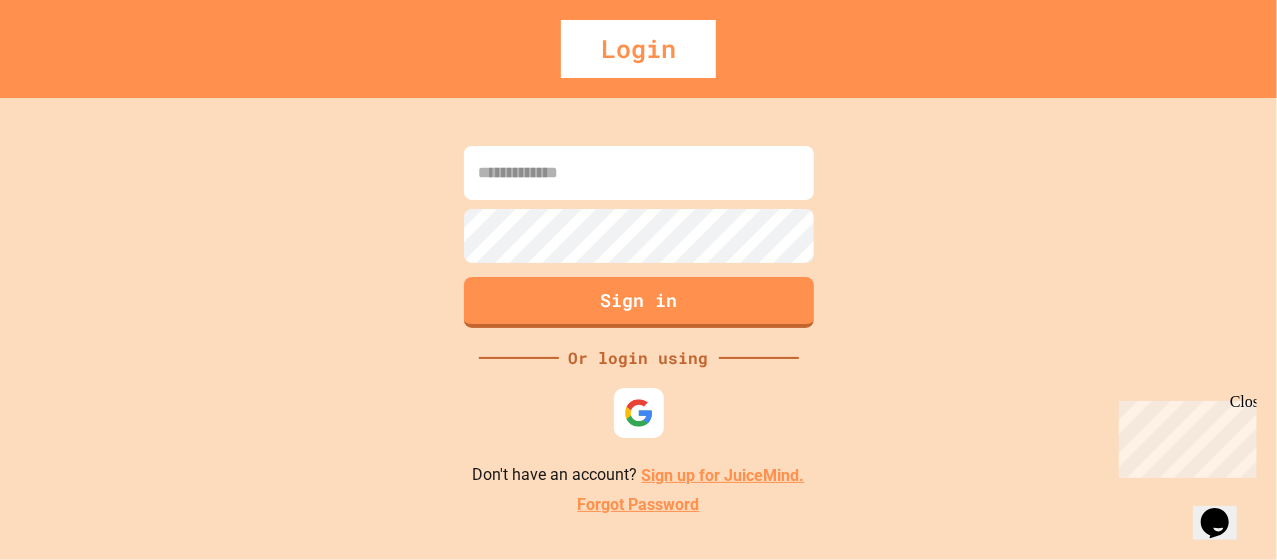 click at bounding box center [639, 173] 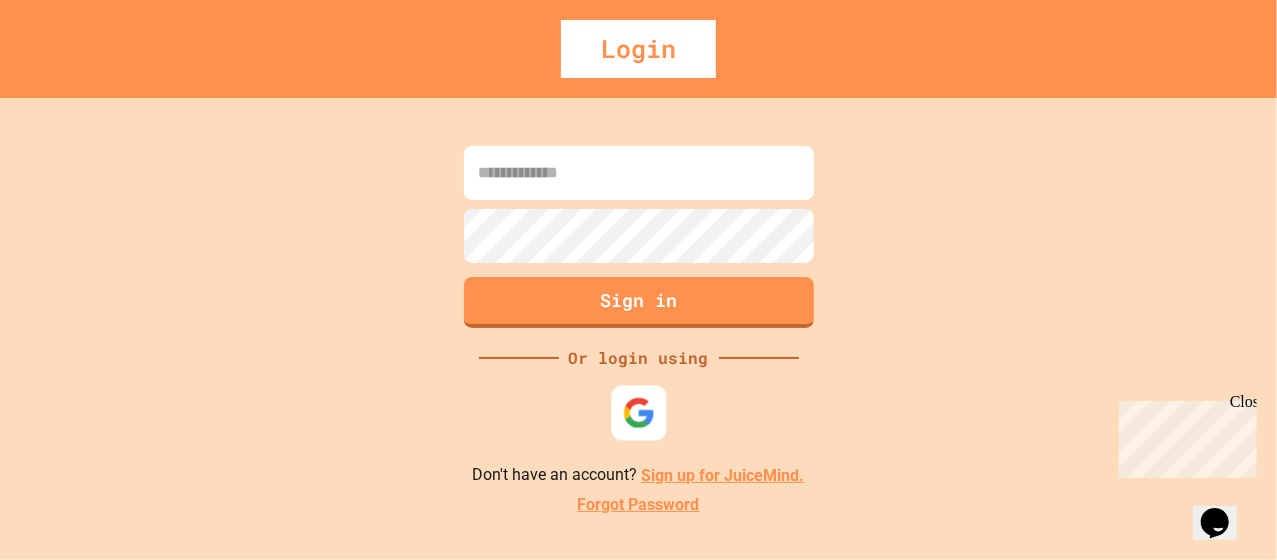 click at bounding box center [638, 413] 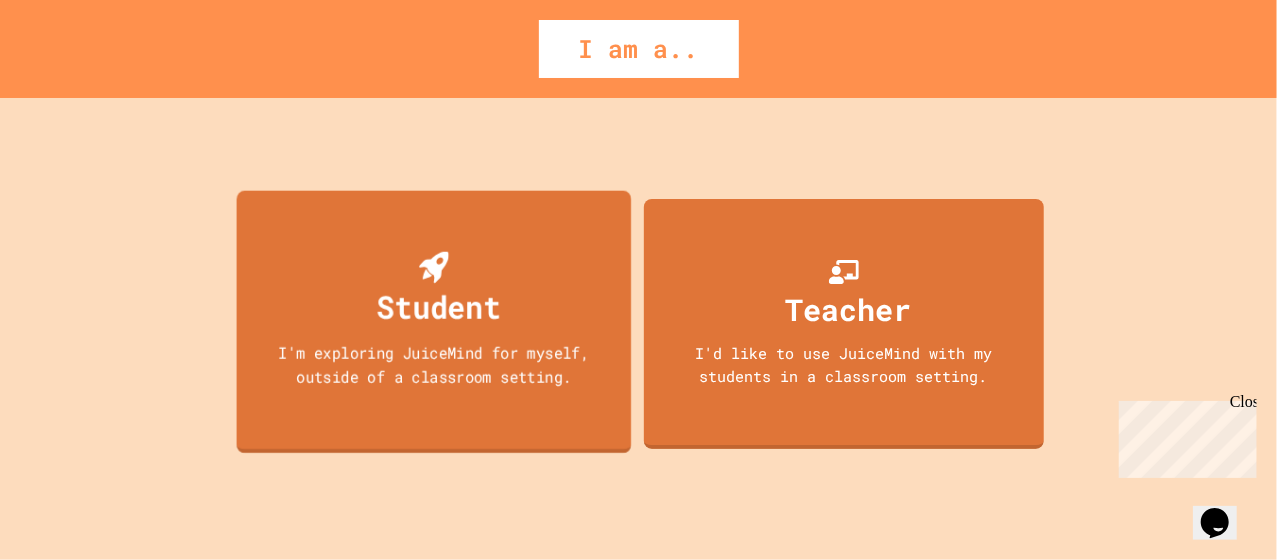 click on "I'm exploring JuiceMind for myself, outside of a classroom setting." at bounding box center (433, 364) 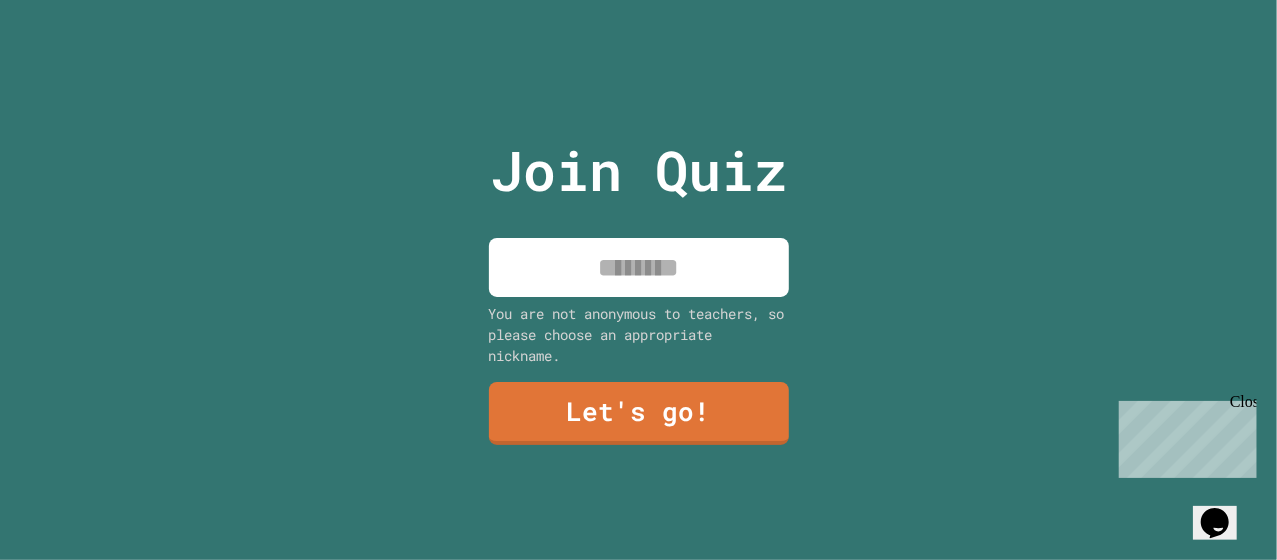 click at bounding box center [639, 267] 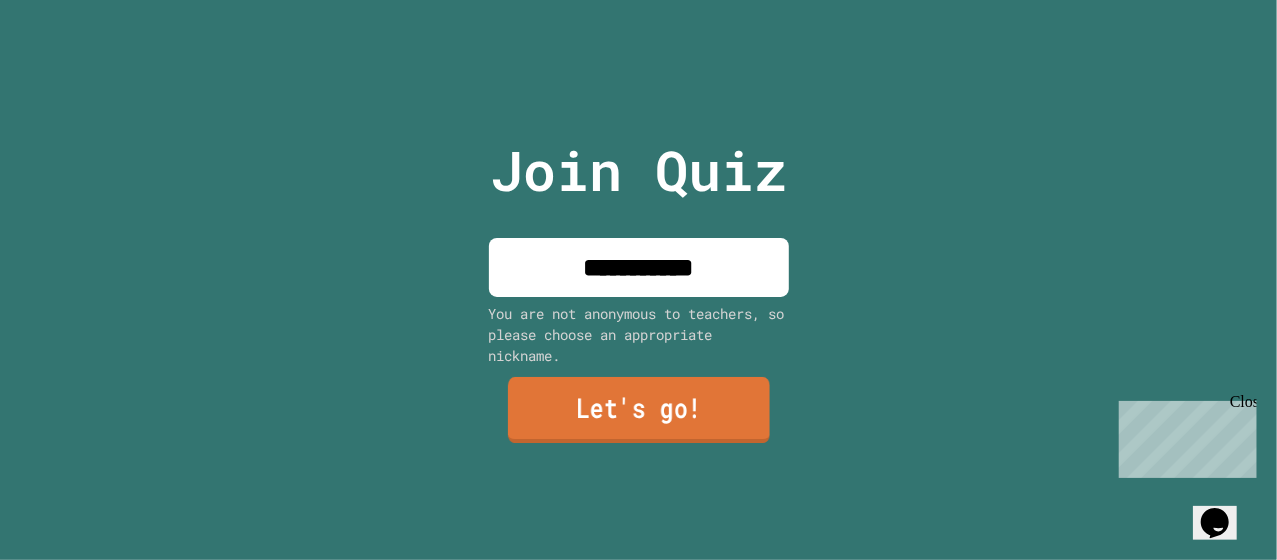 type on "**********" 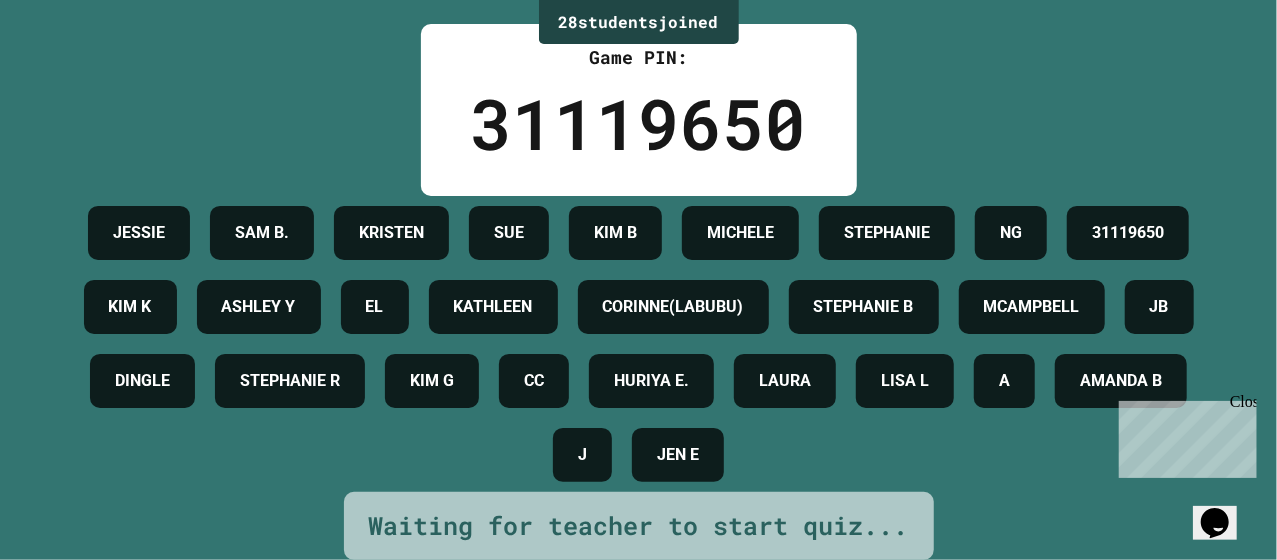 scroll, scrollTop: 204, scrollLeft: 0, axis: vertical 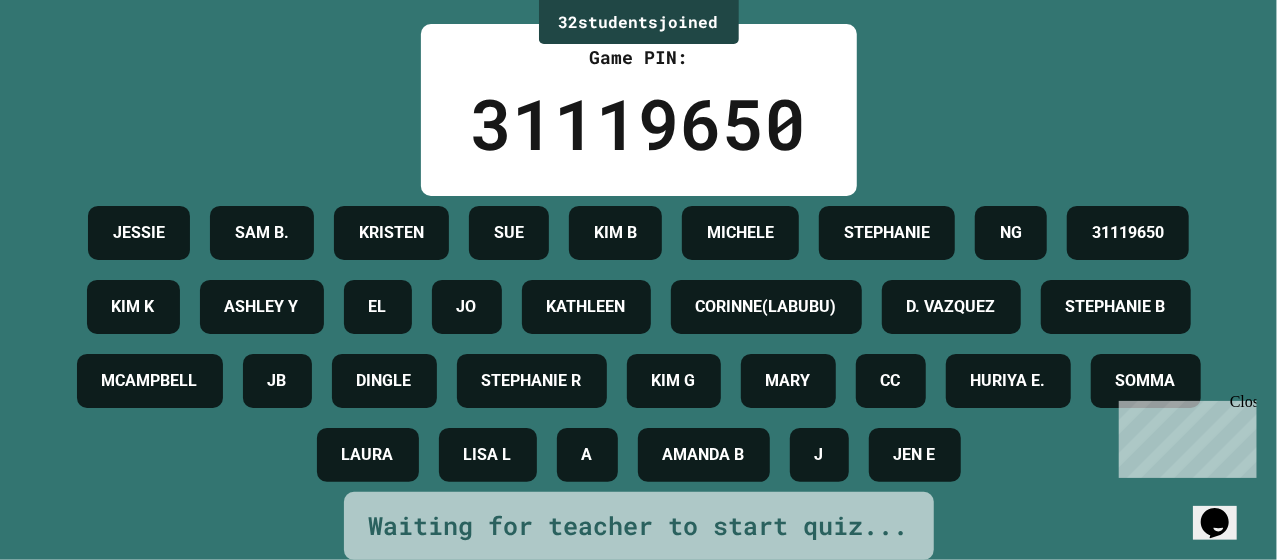 click on "[NUMBER] student s joined Game PIN: [PIN] [FIRST] [LAST] [FIRST] [LAST] [FIRST] [LAST] [FIRST] [LAST] [FIRST] [LAST] [FIRST] [LAST] [FIRST] [LAST] [FIRST] [LAST] [FIRST] [LAST] [FIRST] [LAST] [FIRST] [LAST] [FIRST] [LAST] [FIRST] [LAST] [FIRST] [LAST] [FIRST] [LAST] [FIRST] [LAST] [FIRST] [LAST] [FIRST] [LAST] [FIRST] [LAST] [FIRST] [LAST] [FIRST] [LAST] [FIRST] [LAST] [FIRST] [LAST] [FIRST] [LAST] [FIRST] [LAST] [FIRST] [LAST] Waiting for teacher to start quiz..." at bounding box center (638, 254) 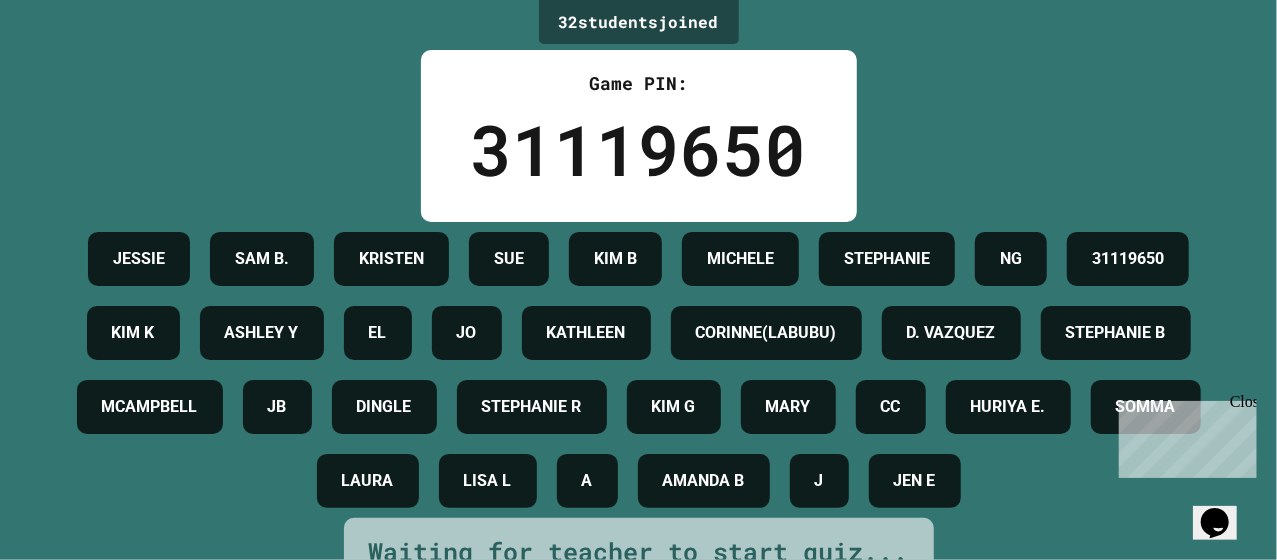scroll, scrollTop: 296, scrollLeft: 0, axis: vertical 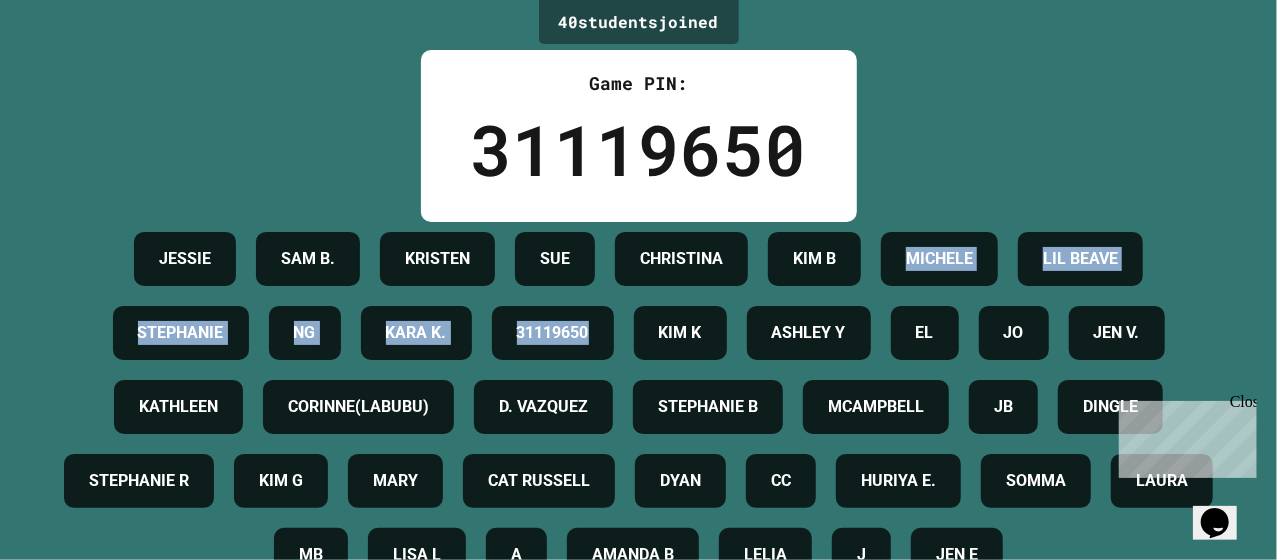 drag, startPoint x: 1260, startPoint y: 157, endPoint x: 1258, endPoint y: 251, distance: 94.02127 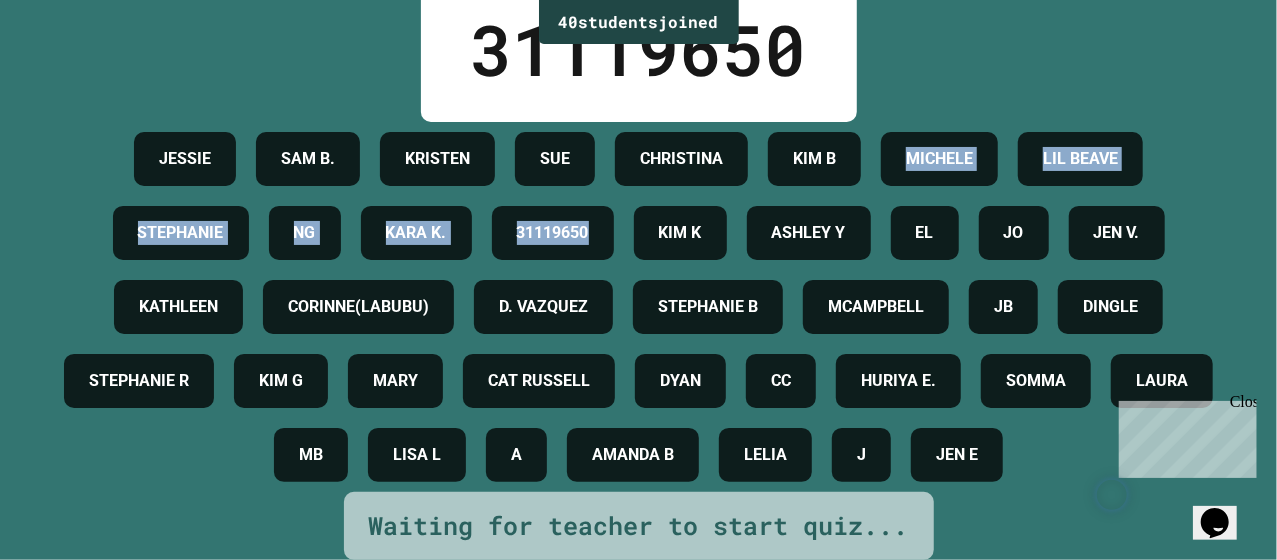 scroll, scrollTop: 0, scrollLeft: 0, axis: both 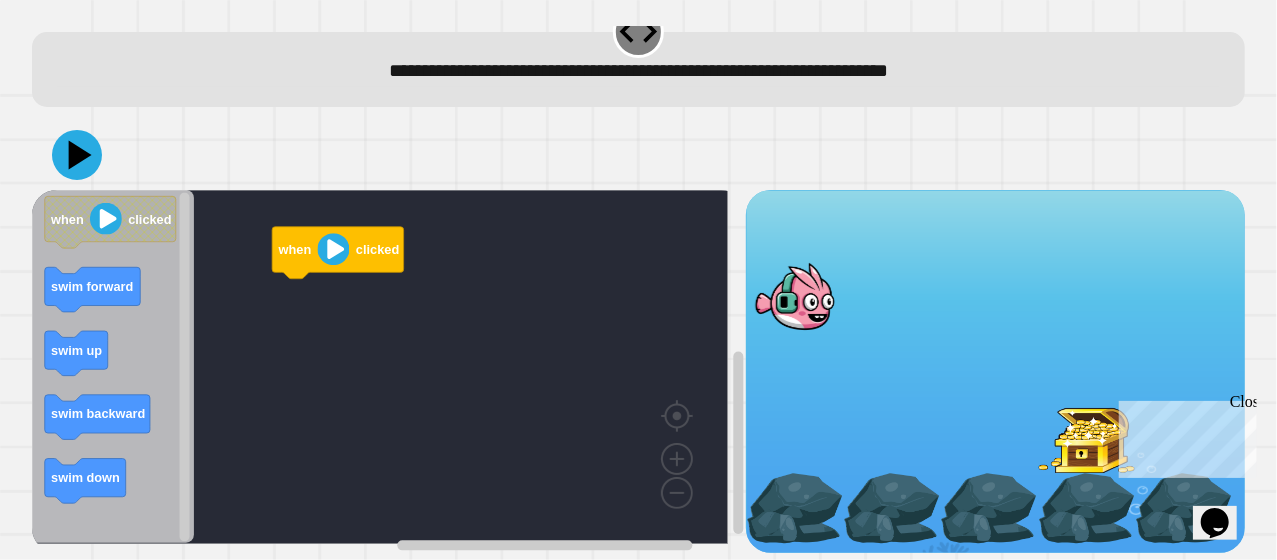 click at bounding box center (794, 296) 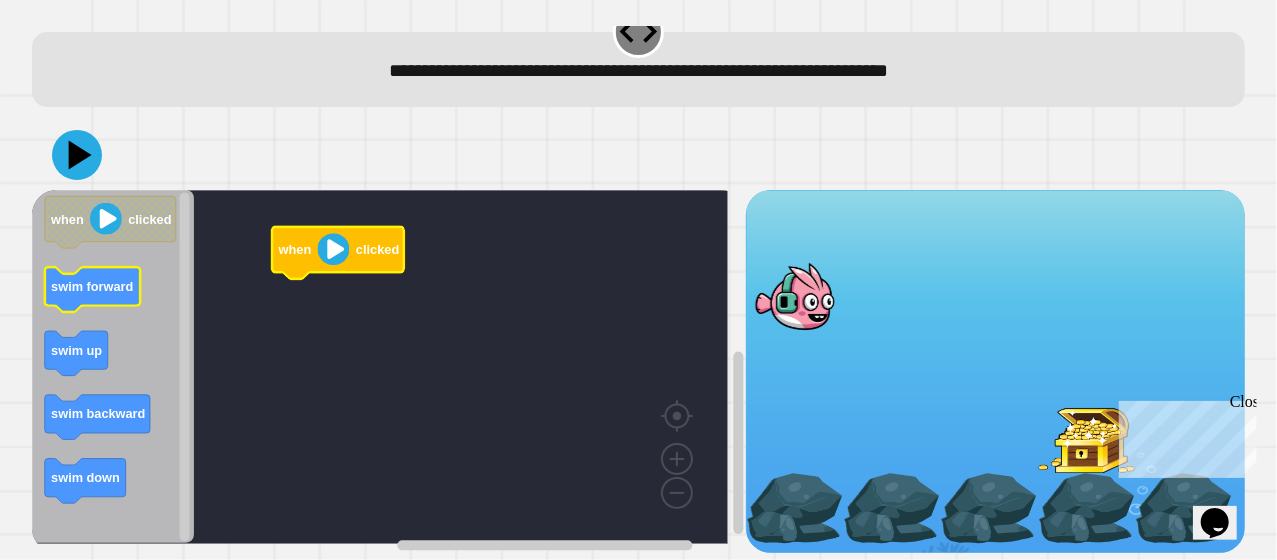 click on "swim forward" 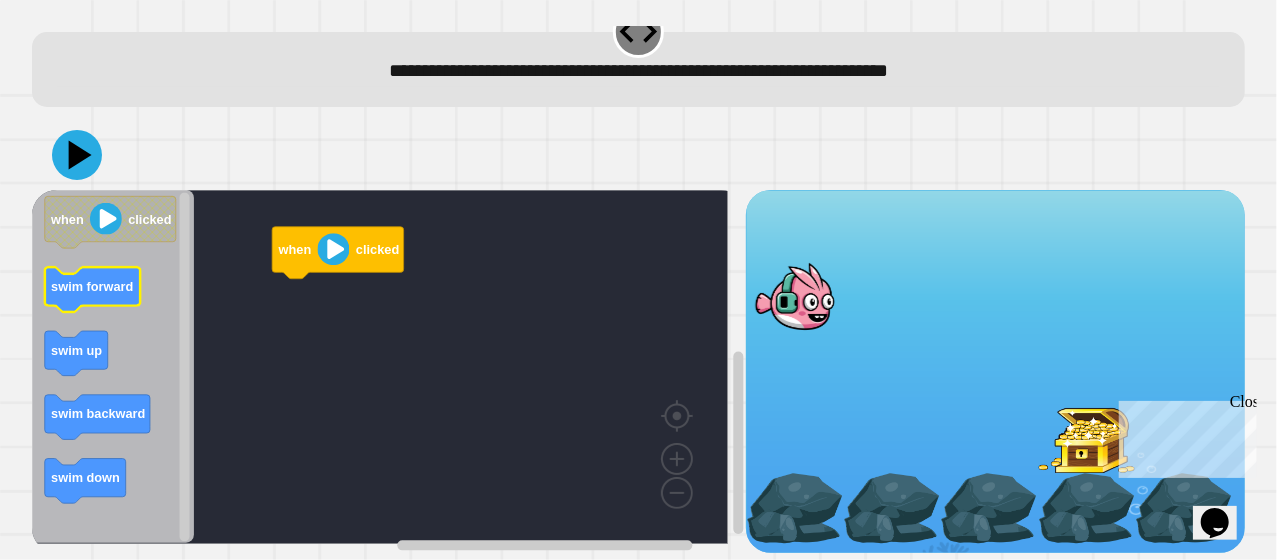 click on "swim forward" 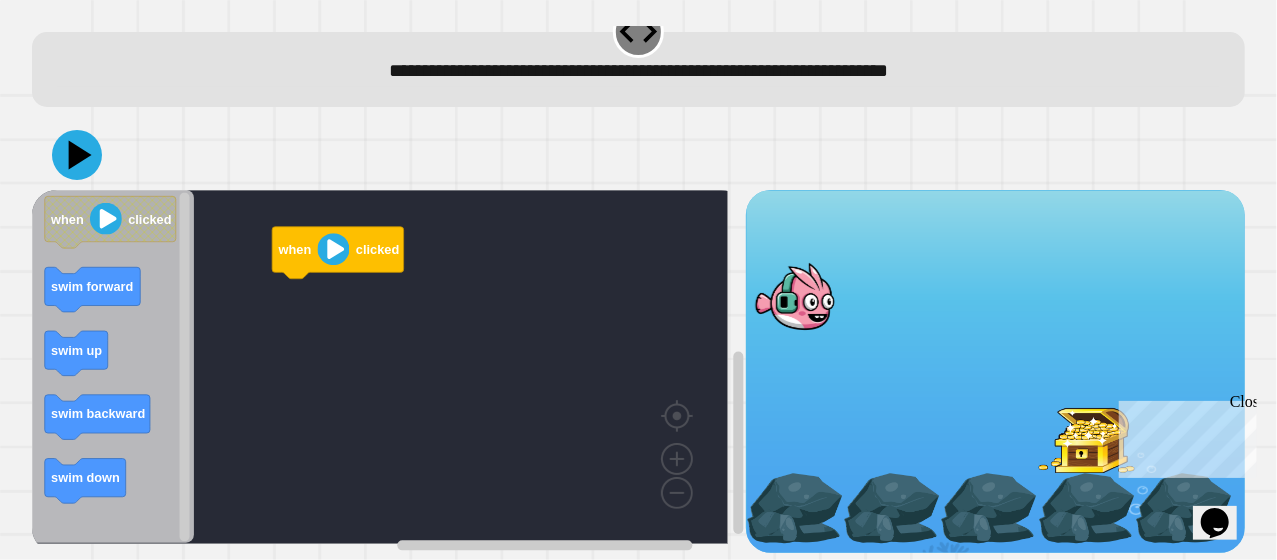 click at bounding box center (794, 296) 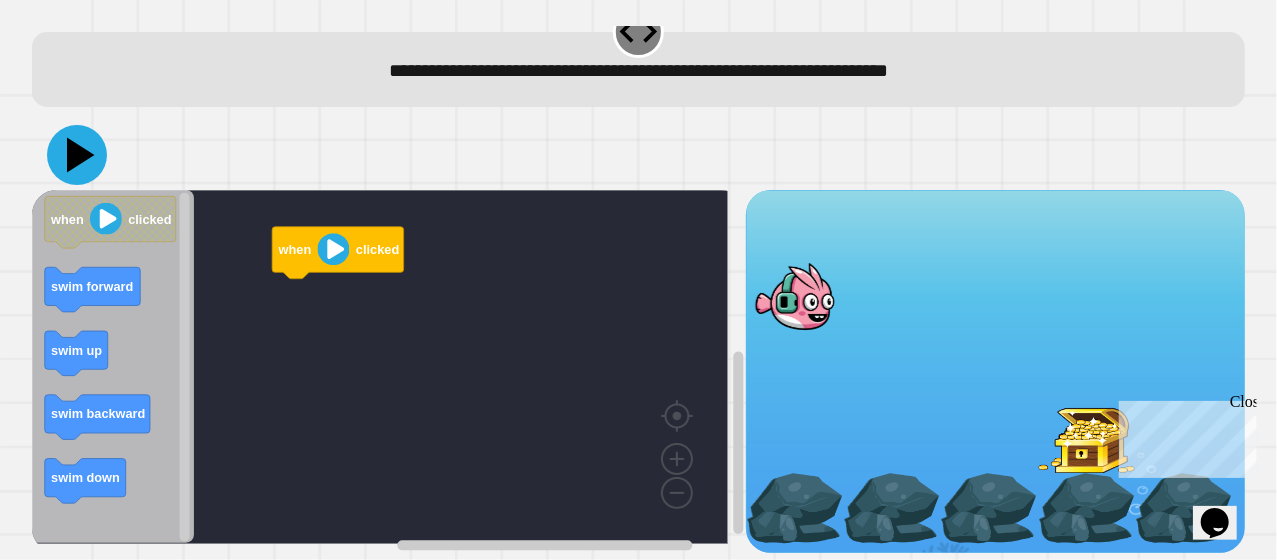 click 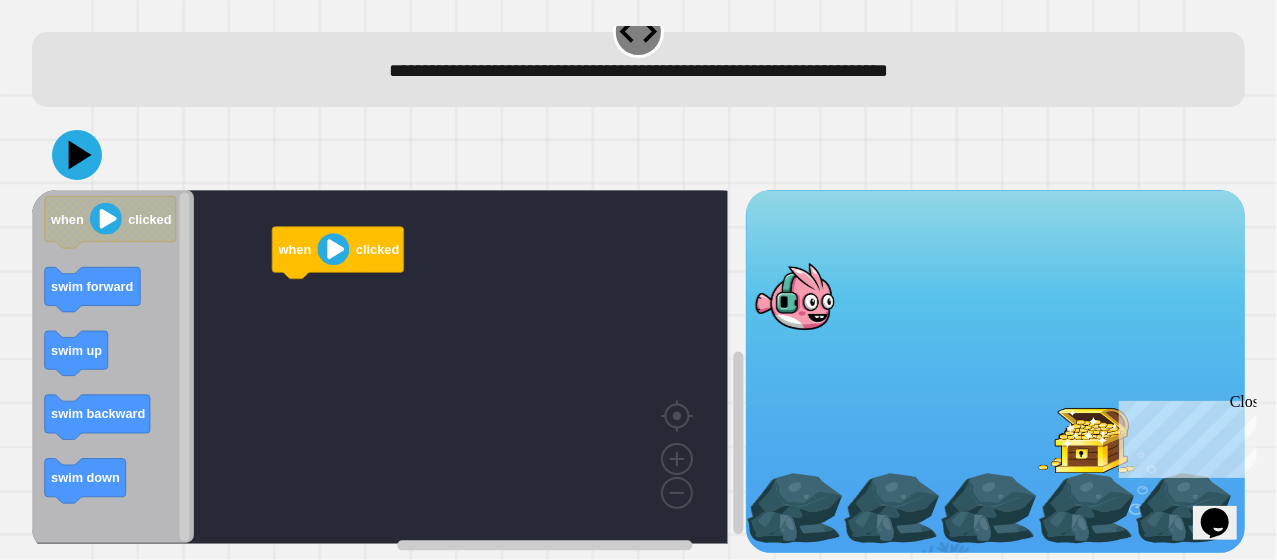click at bounding box center [794, 296] 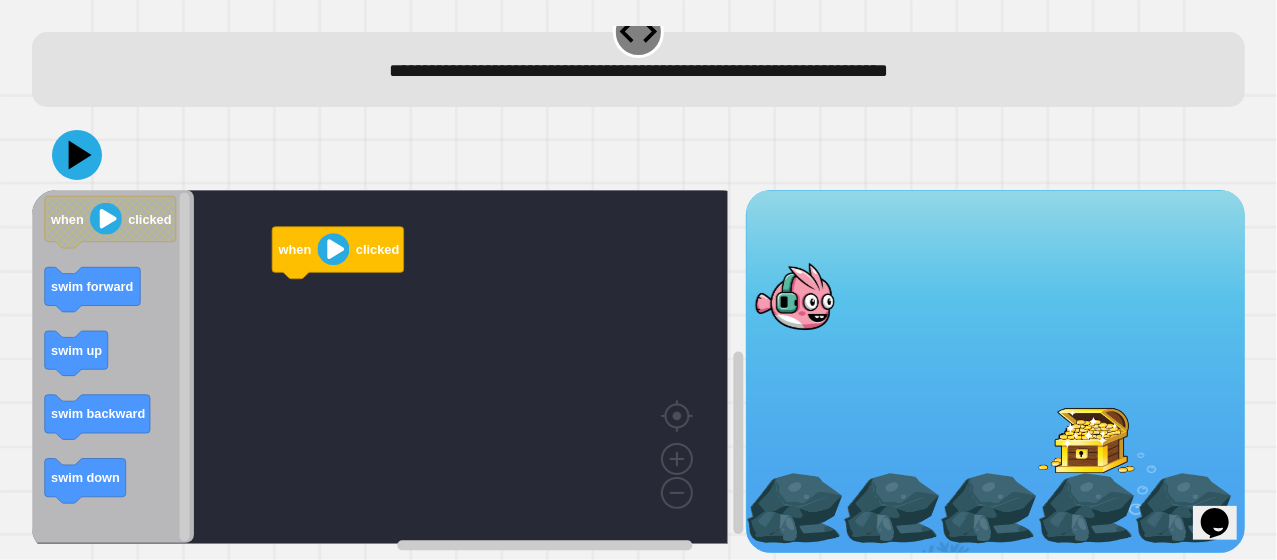 scroll, scrollTop: 0, scrollLeft: 0, axis: both 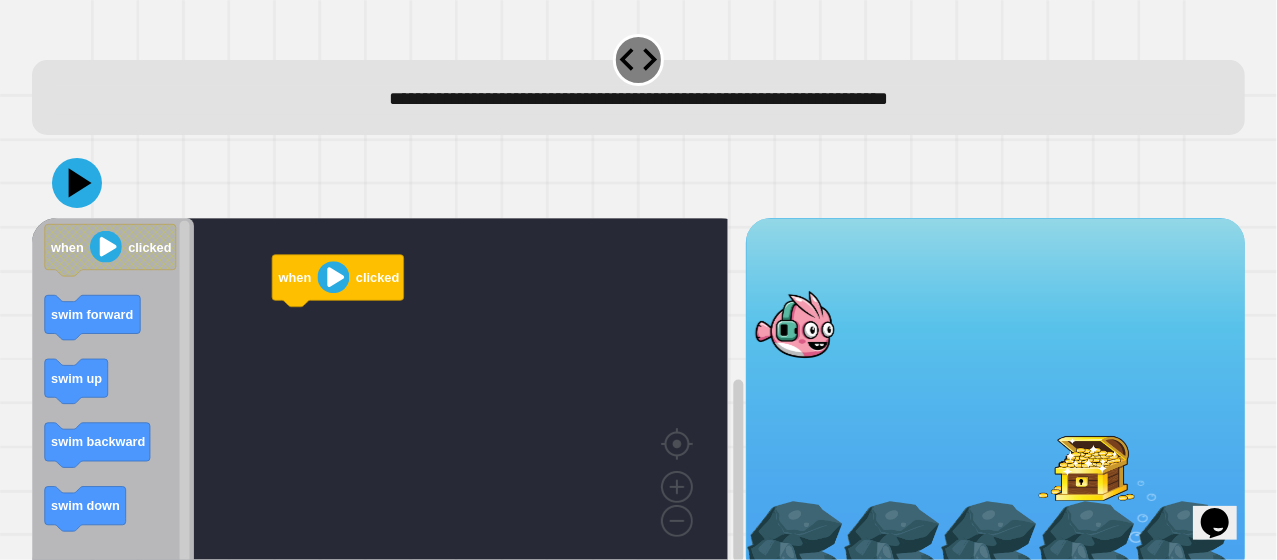 click 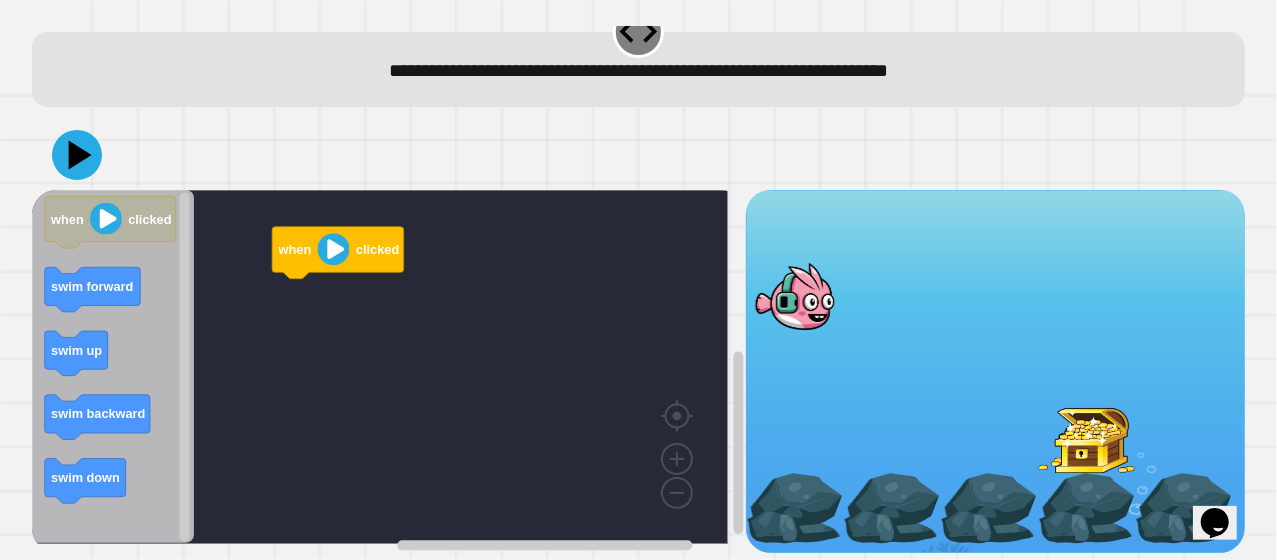 click 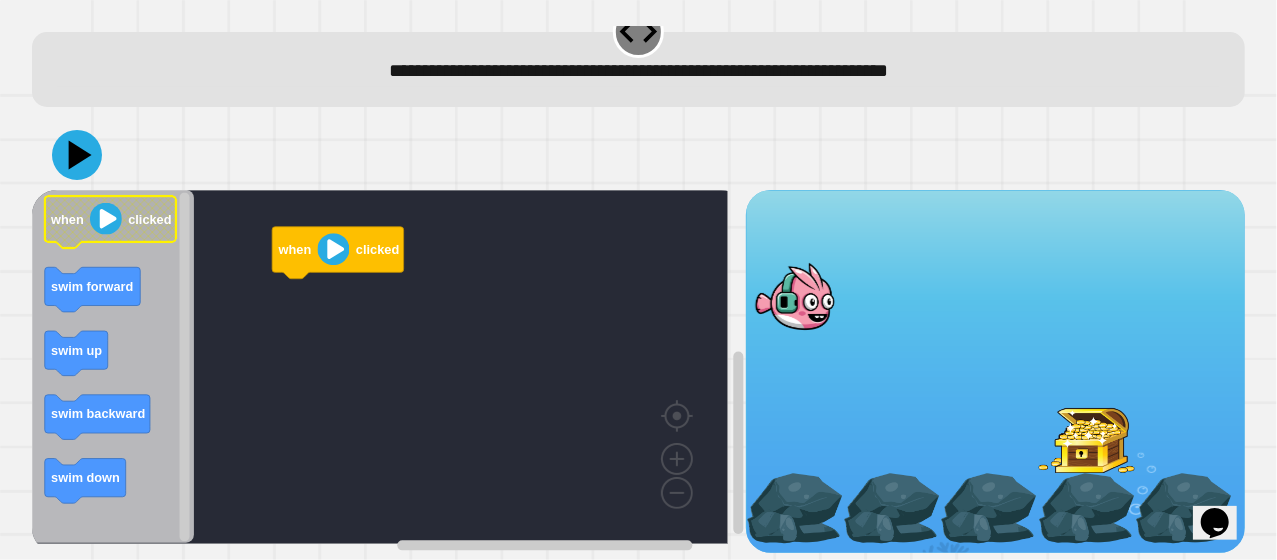 click 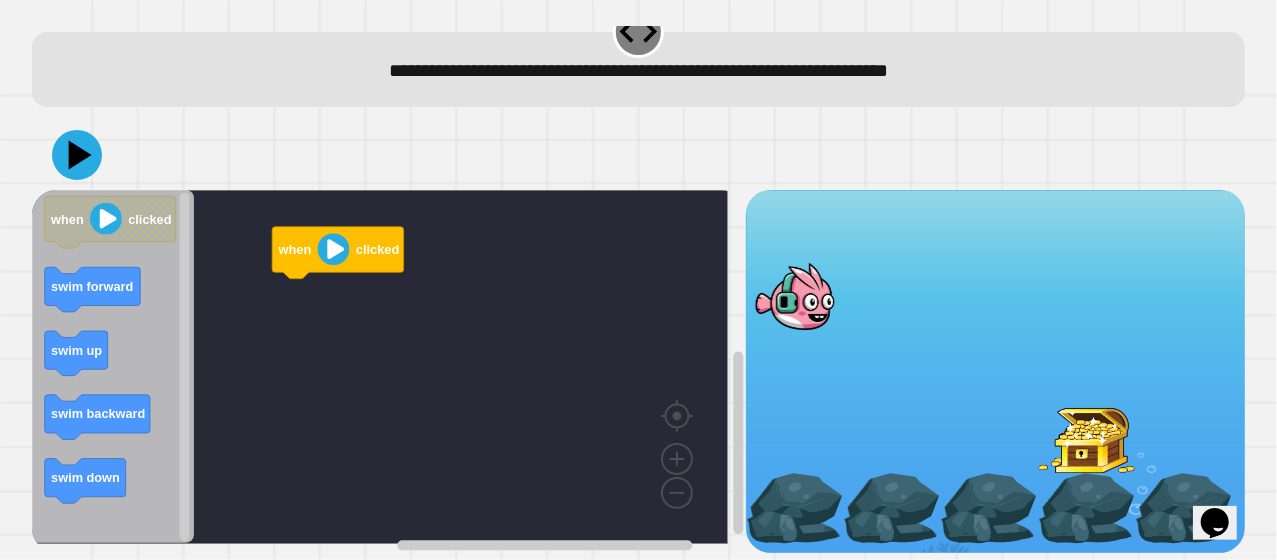 click at bounding box center (794, 296) 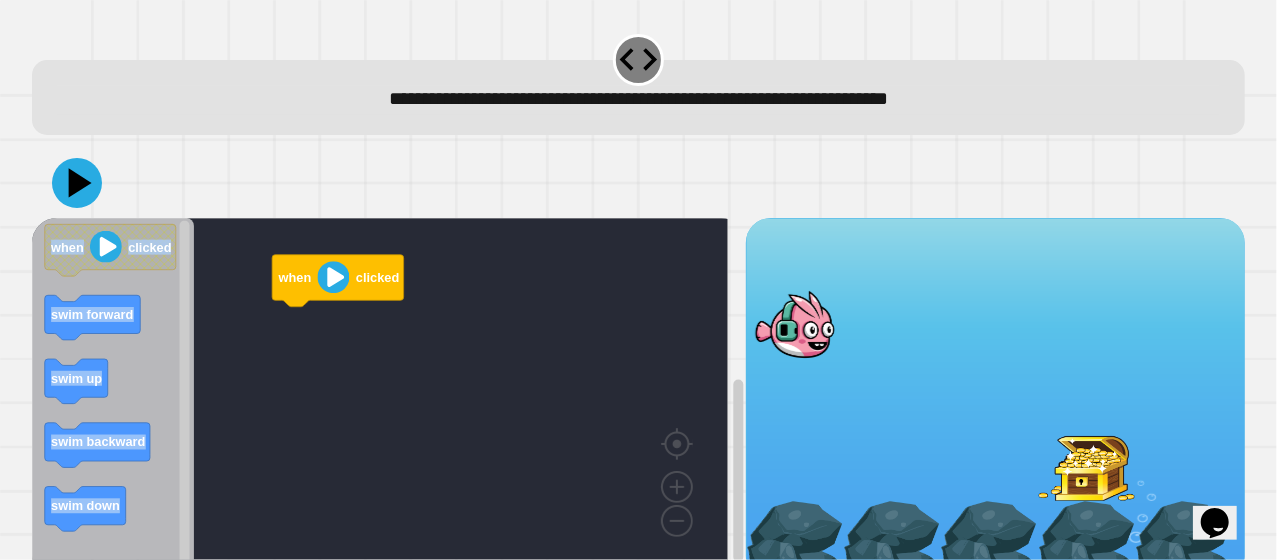 drag, startPoint x: 1218, startPoint y: 155, endPoint x: 1219, endPoint y: 231, distance: 76.00658 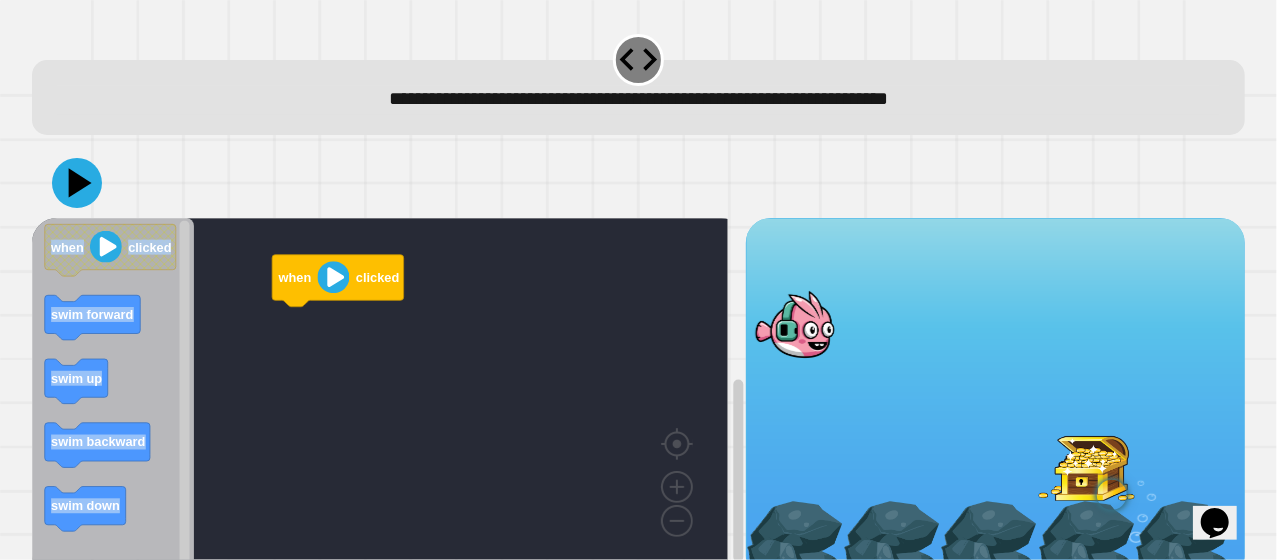click 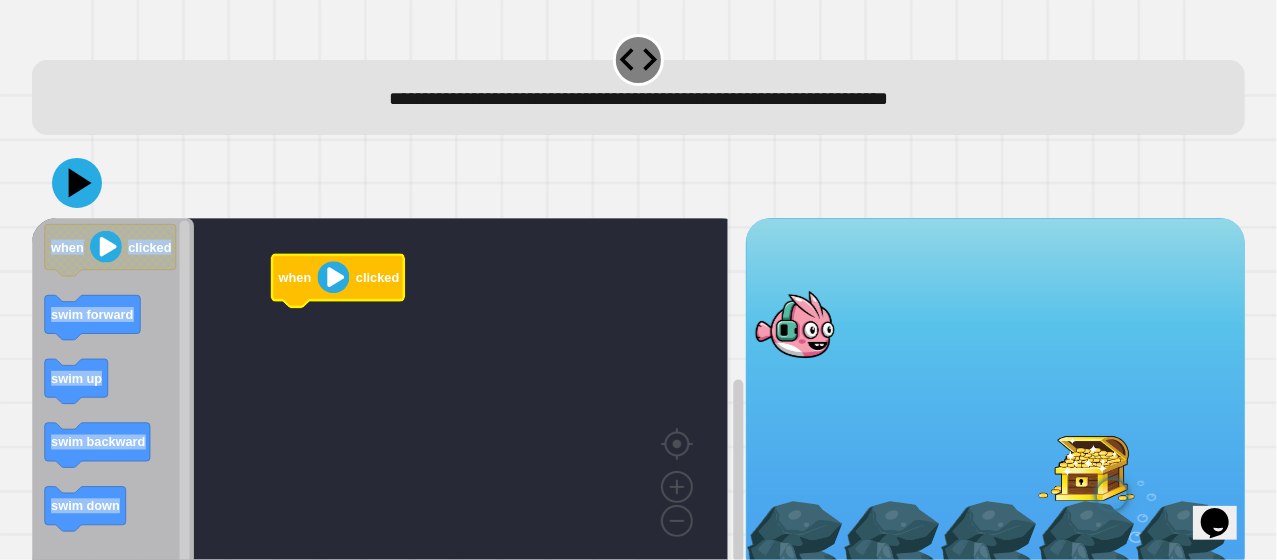 click 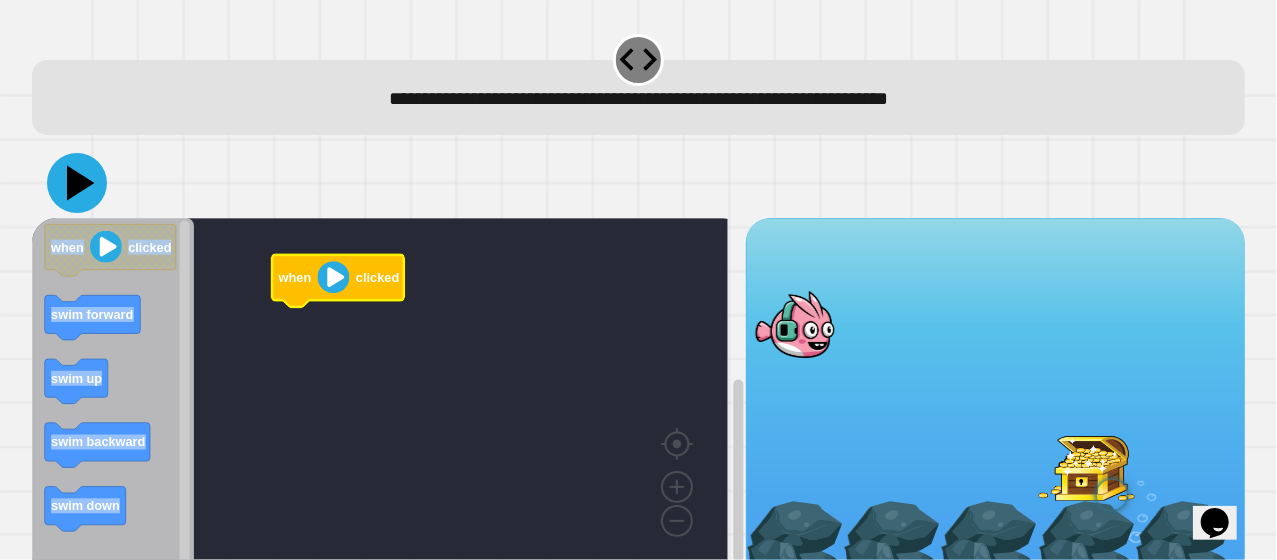 click 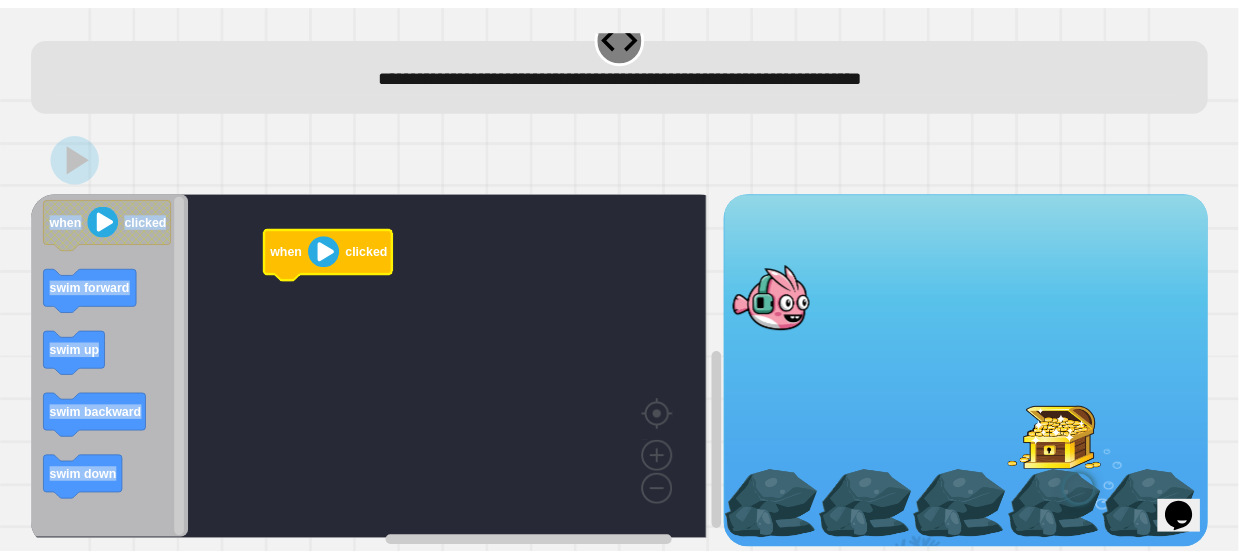 scroll, scrollTop: 50, scrollLeft: 0, axis: vertical 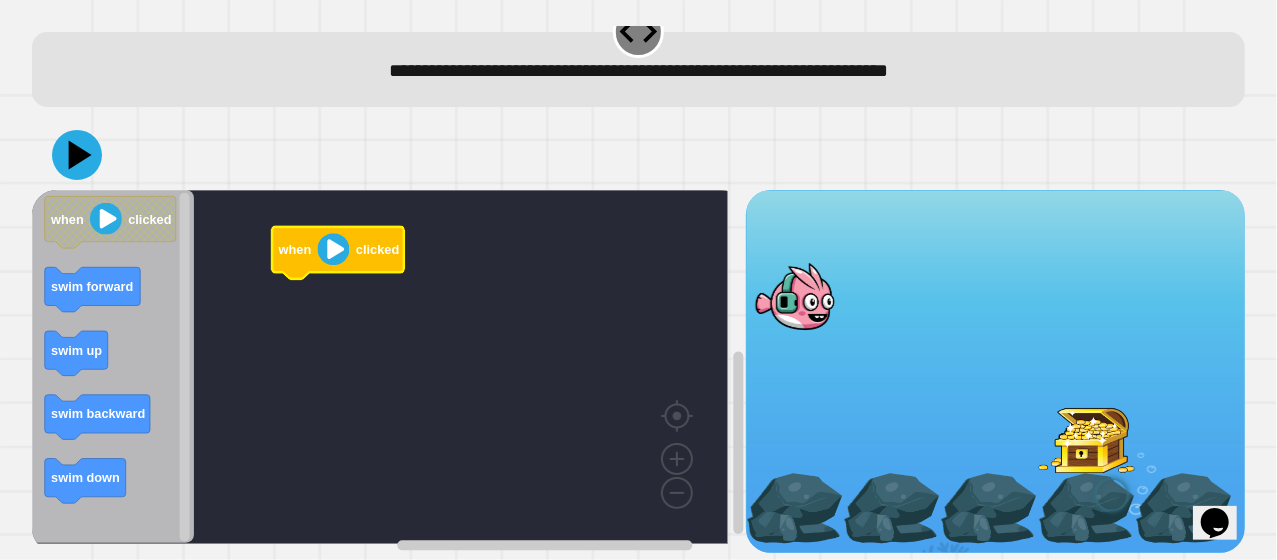 click at bounding box center (1086, 438) 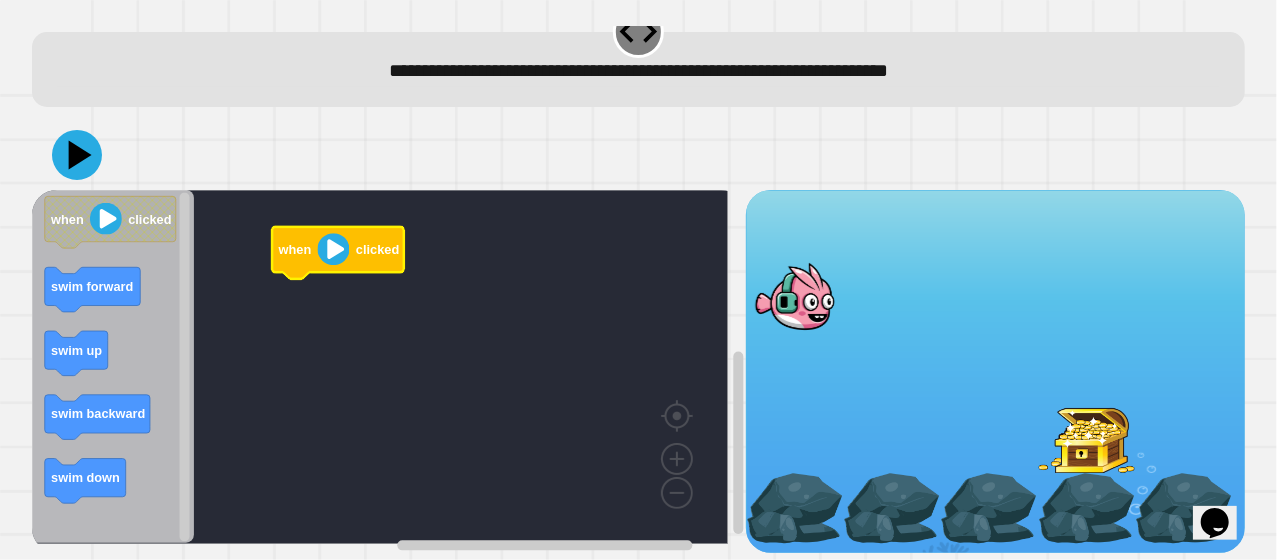 click at bounding box center (1112, 495) 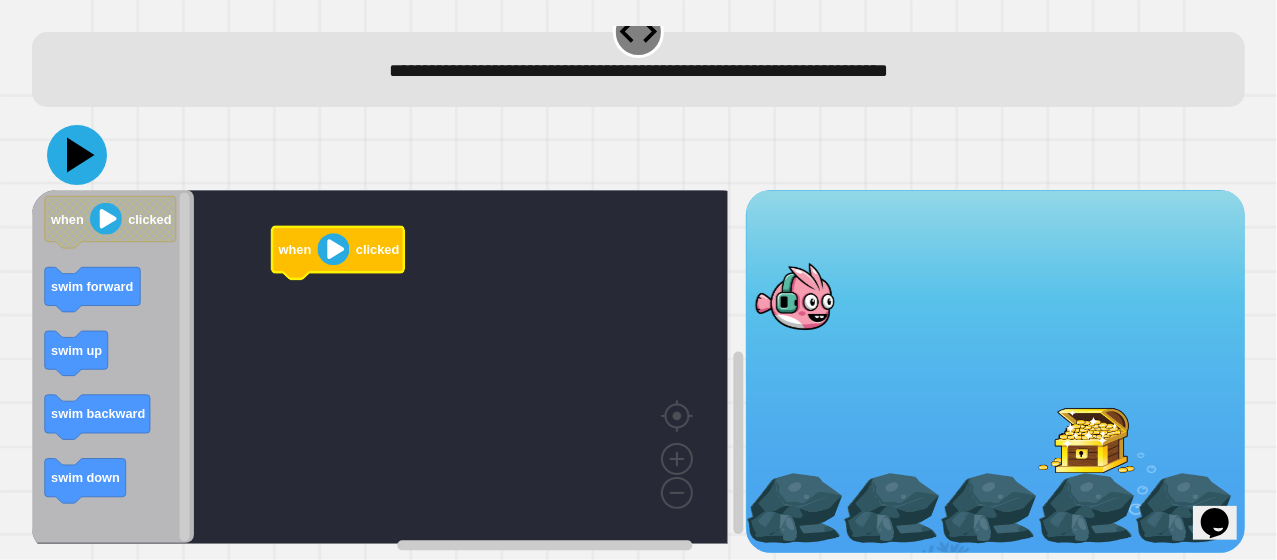 click 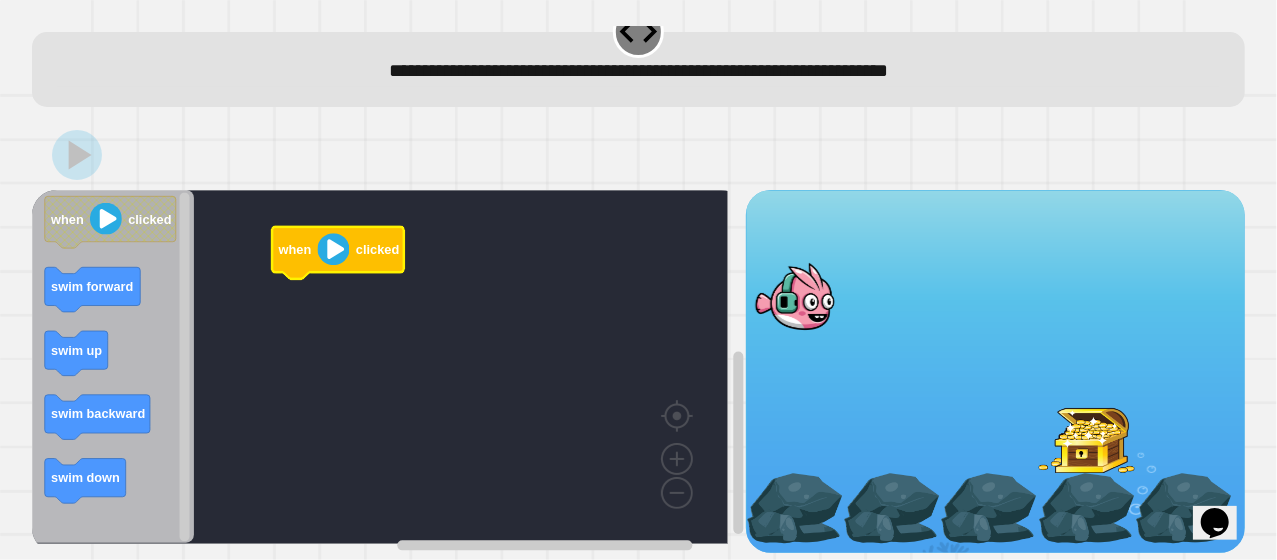 click 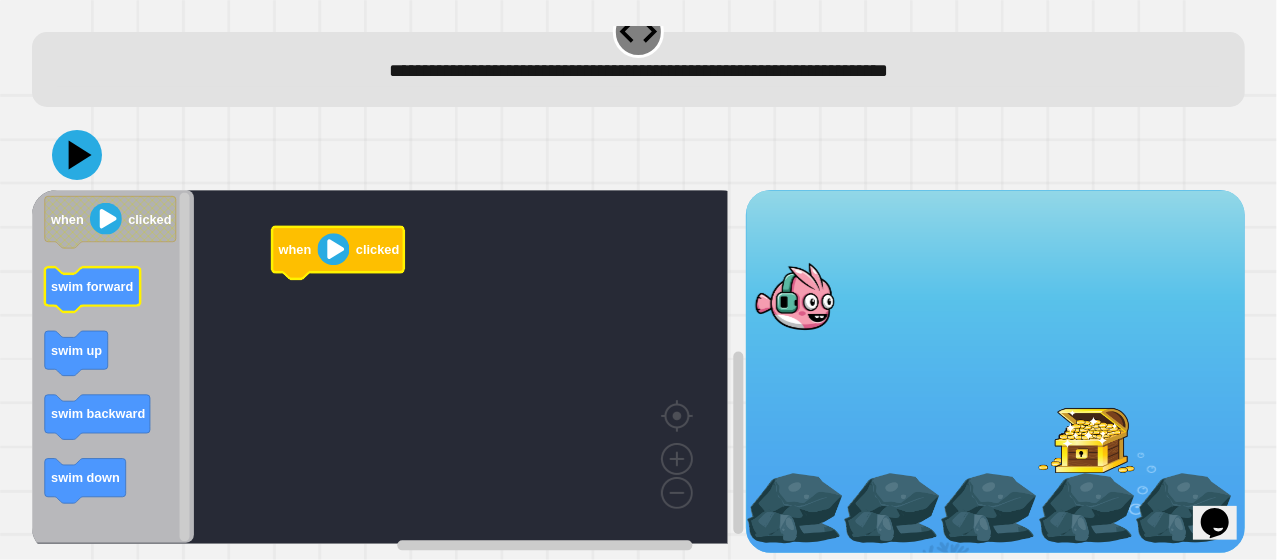 click 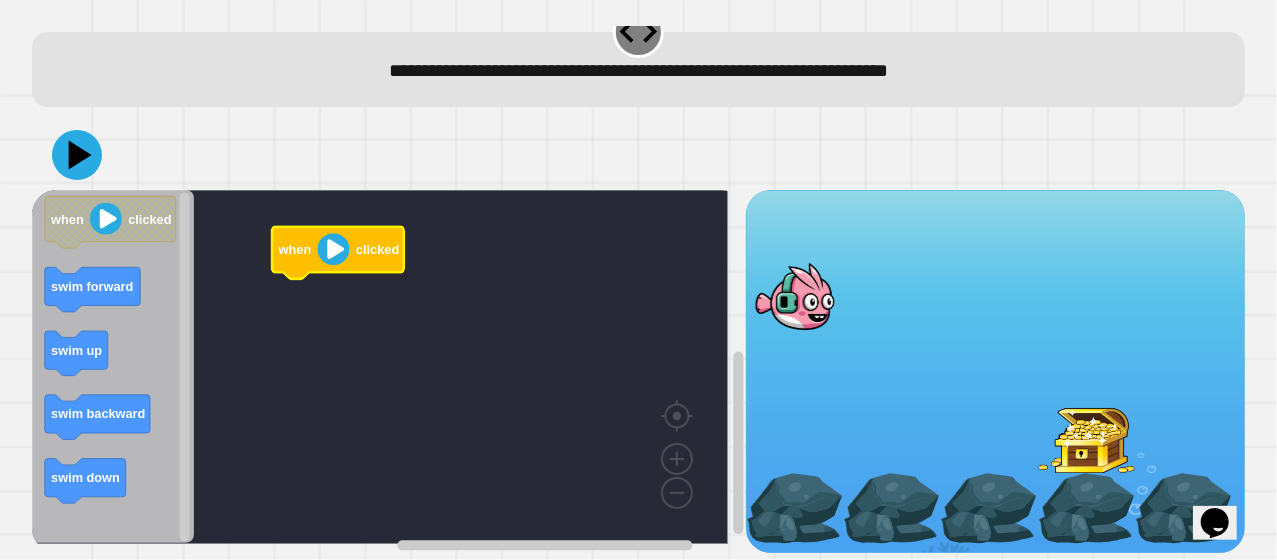 click 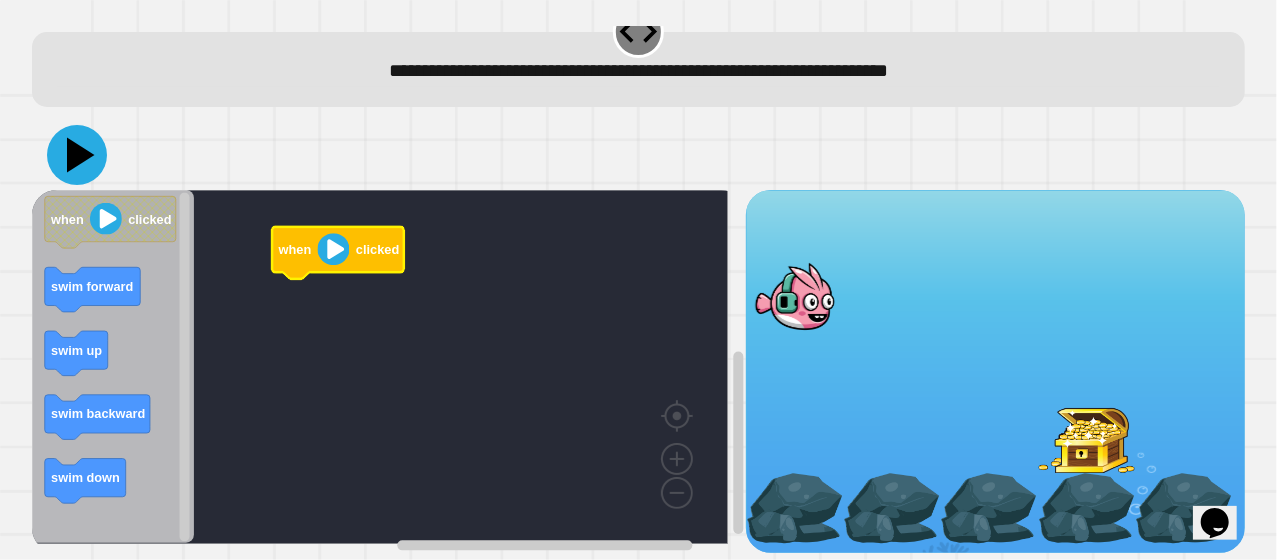 click 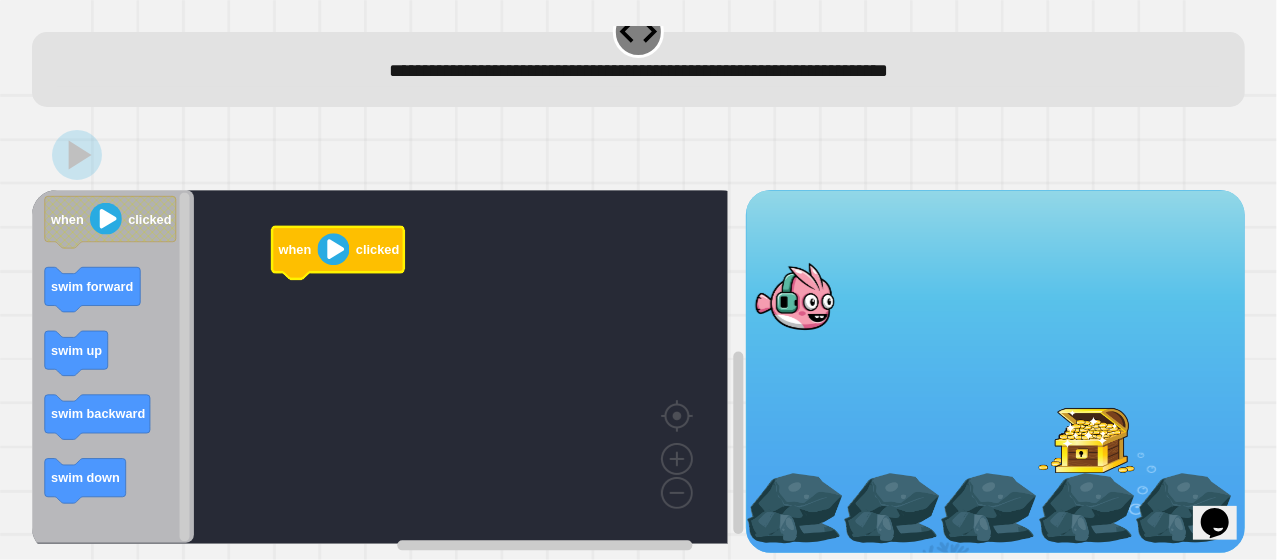 click at bounding box center (794, 296) 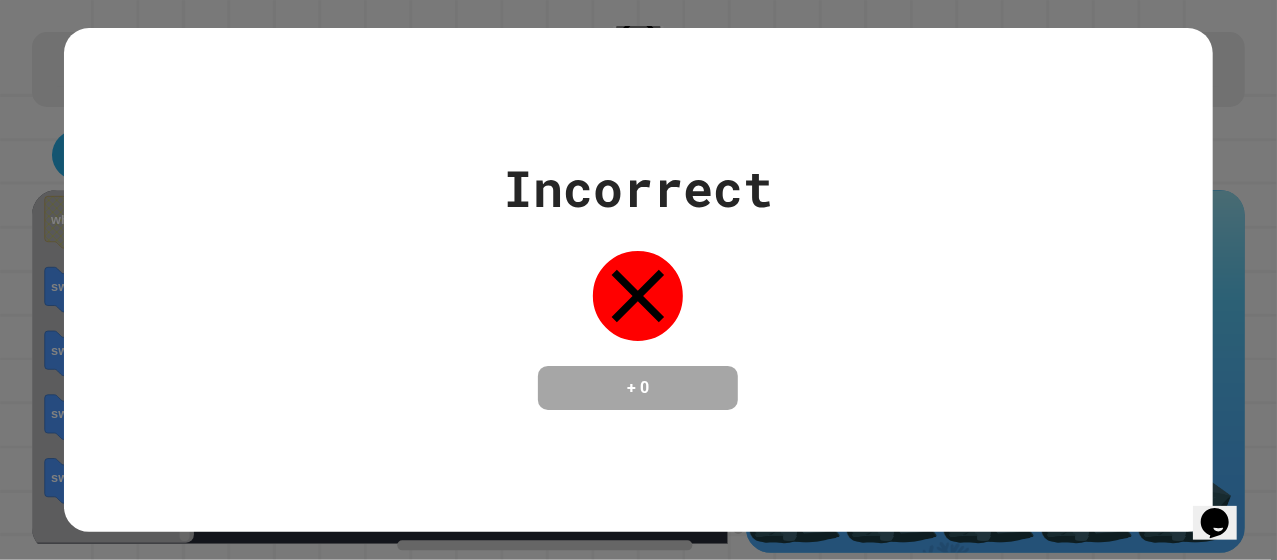 click 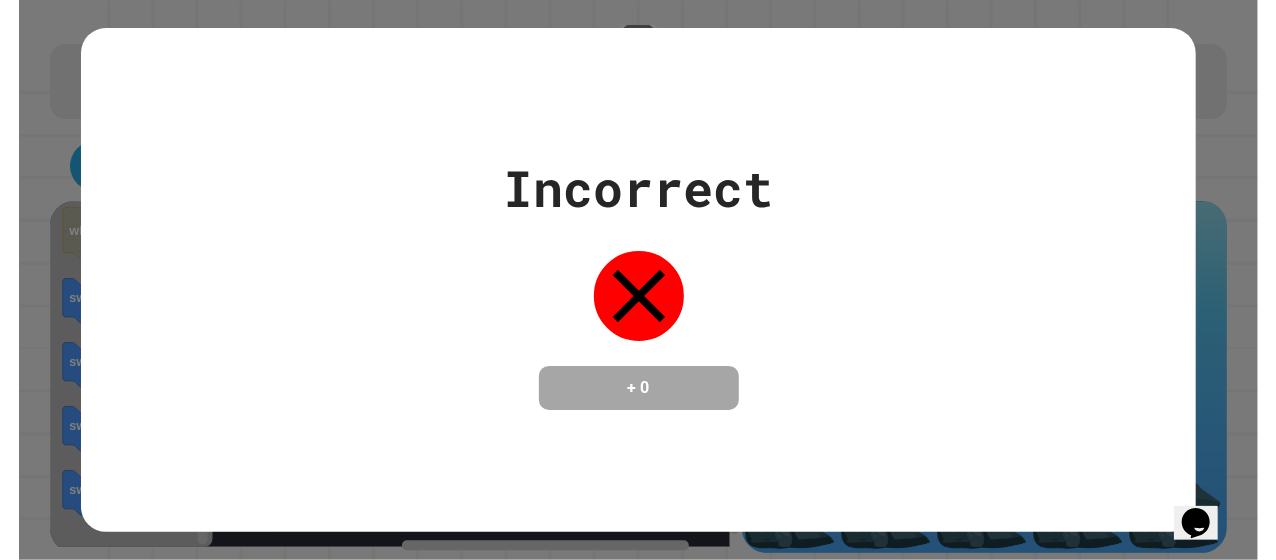 scroll, scrollTop: 36, scrollLeft: 0, axis: vertical 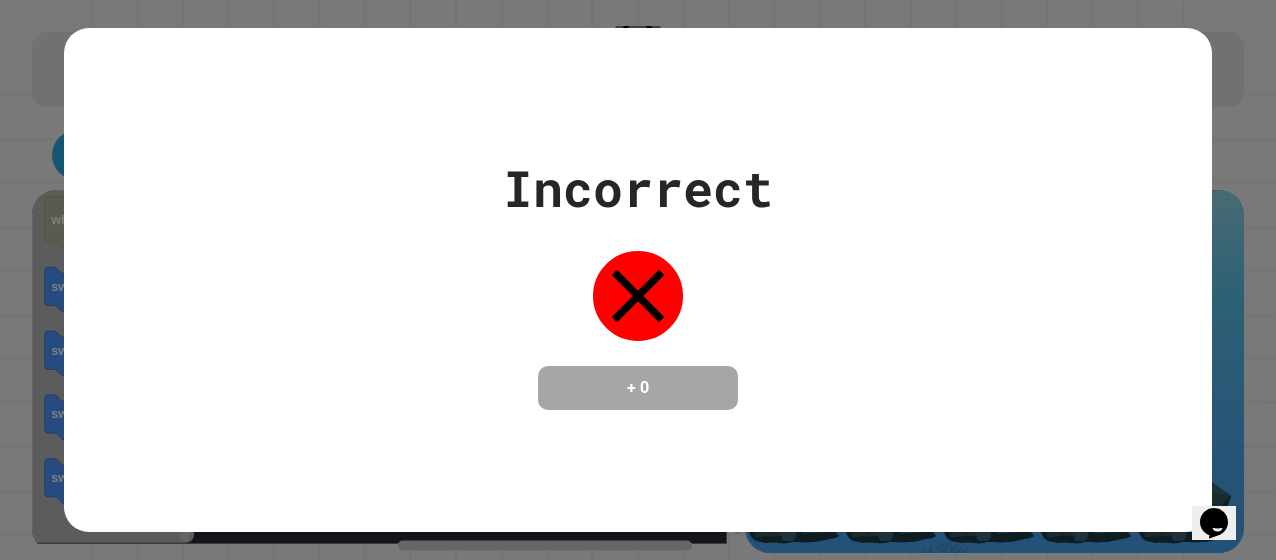 click on "+ 0" at bounding box center [638, 388] 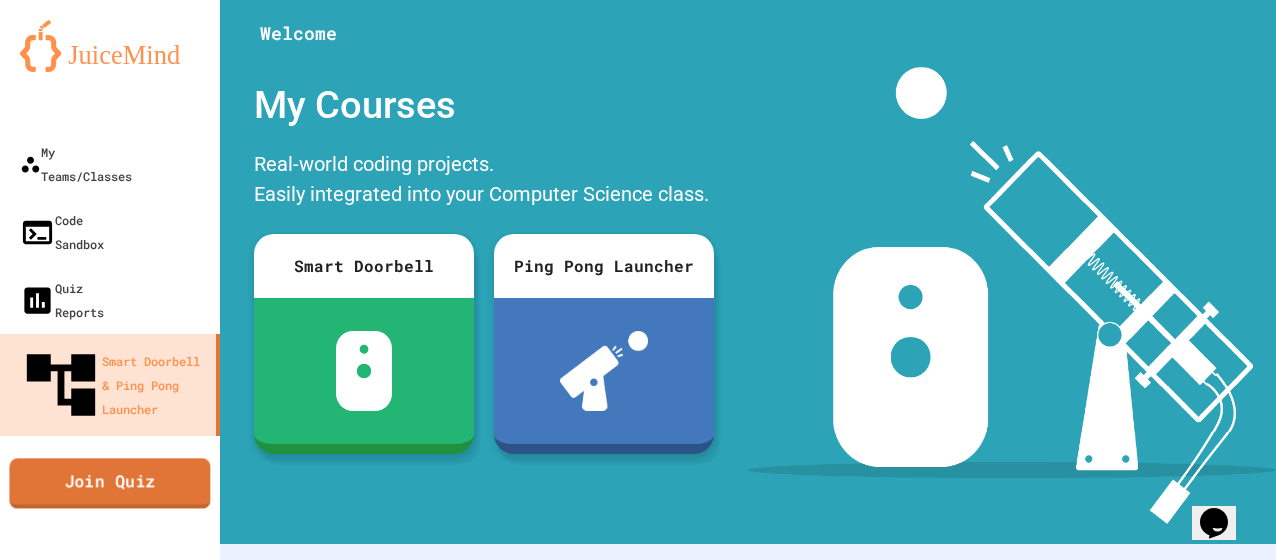 click on "Join Quiz" at bounding box center [109, 483] 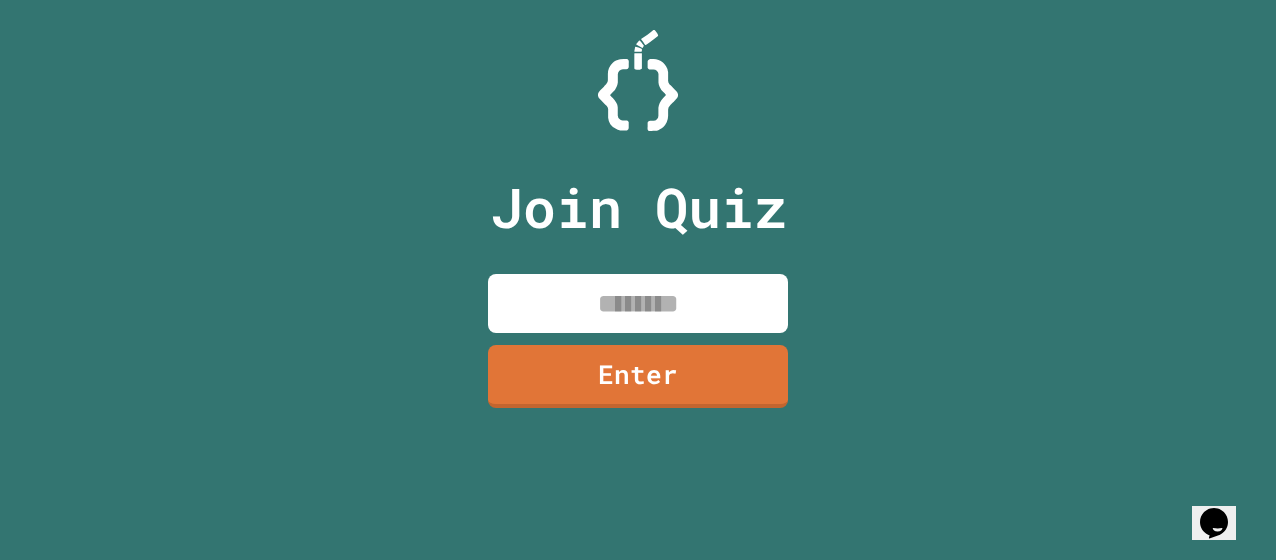 click at bounding box center (638, 303) 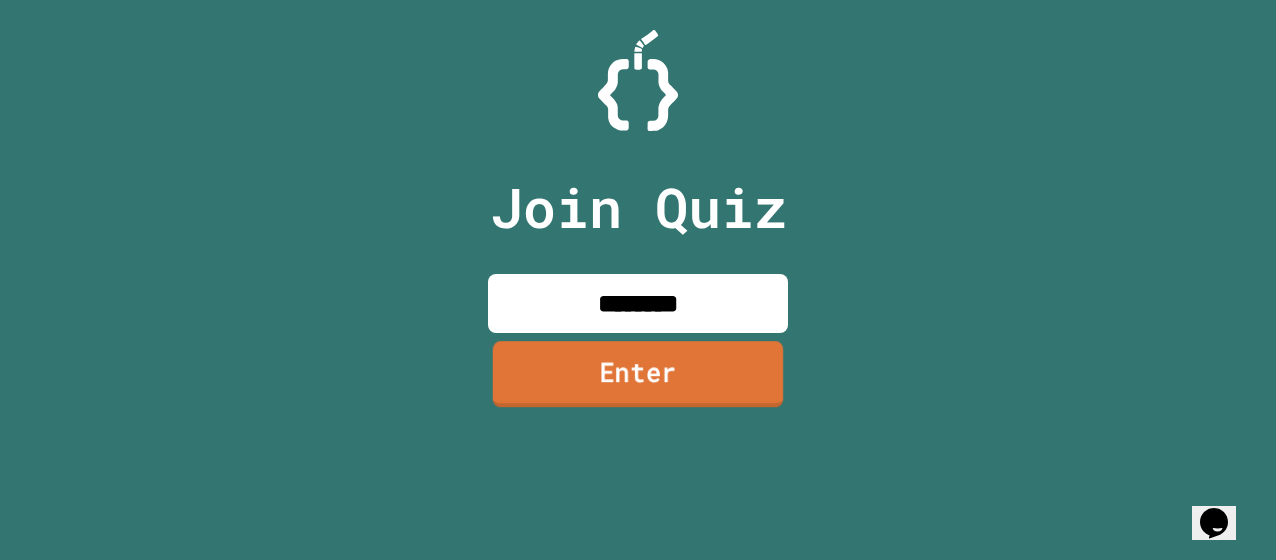 type on "********" 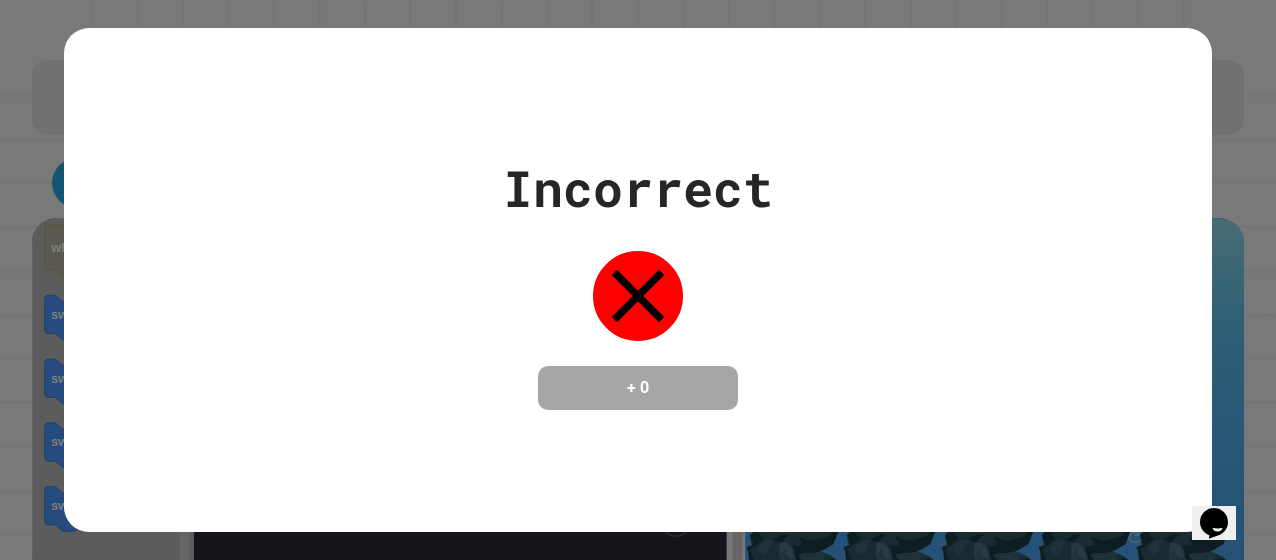 click 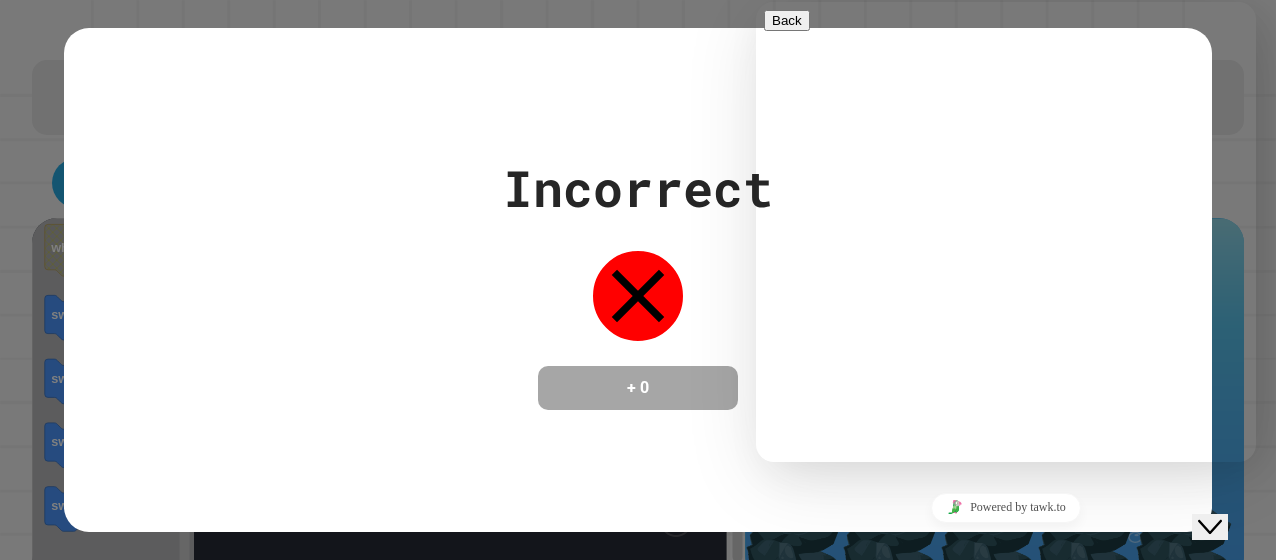 click 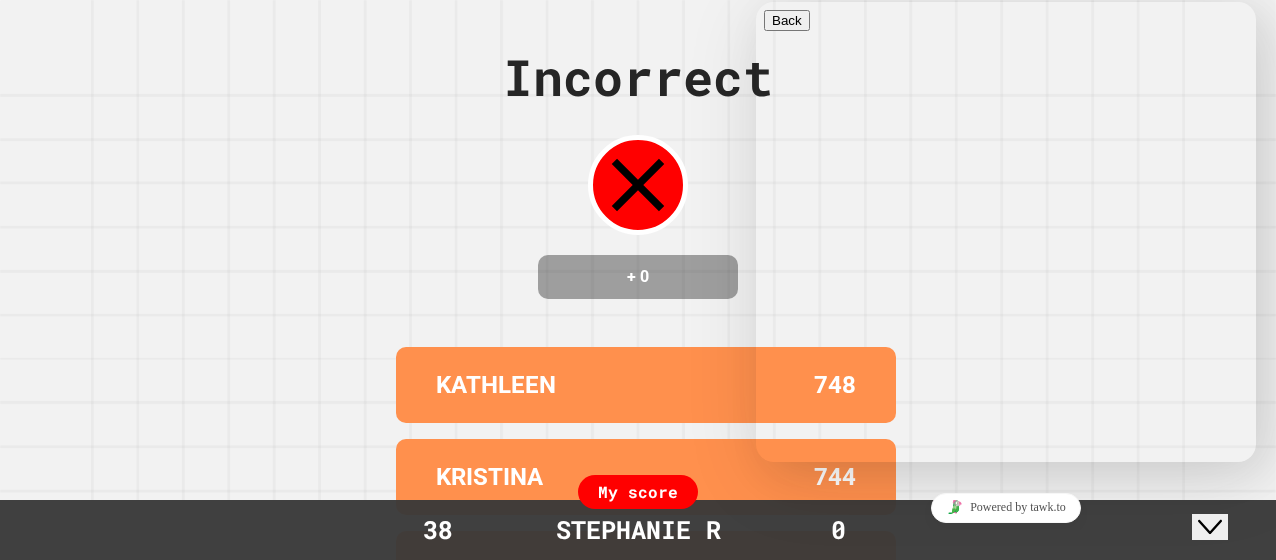 click on "Incorrect + 0 [NAME] [NUMBER] [NAME] [NUMBER] [NAME] [NUMBER] [FIRST] [LAST] [NUMBER] My score [NUMBER] [FIRST] [LAST] [NUMBER]" at bounding box center [638, 280] 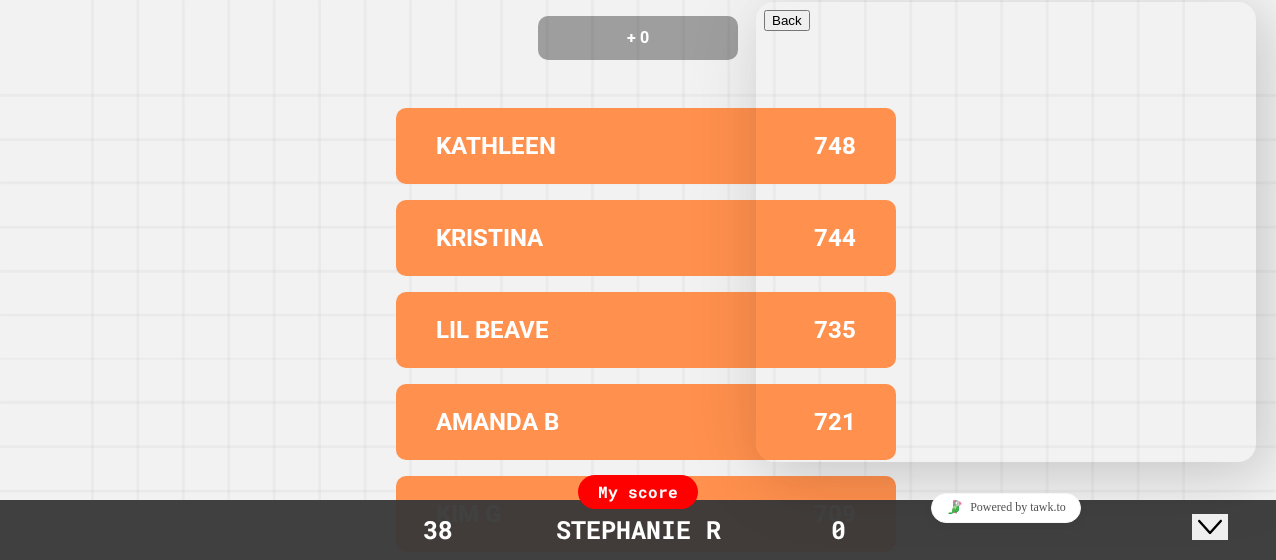 scroll, scrollTop: 0, scrollLeft: 0, axis: both 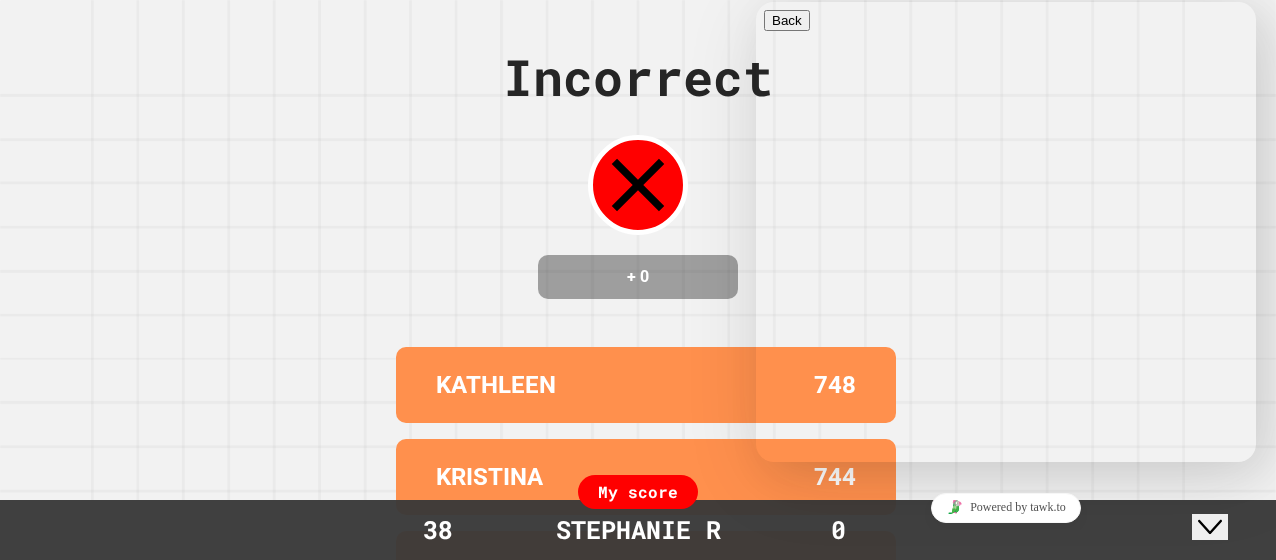 click at bounding box center (772, 662) 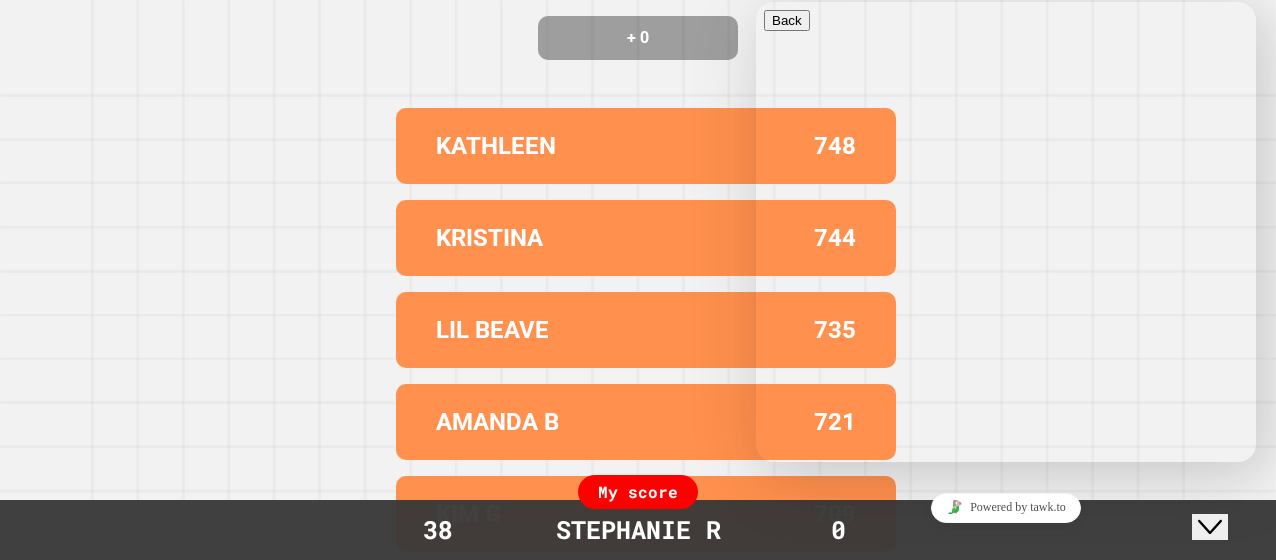 scroll, scrollTop: 0, scrollLeft: 0, axis: both 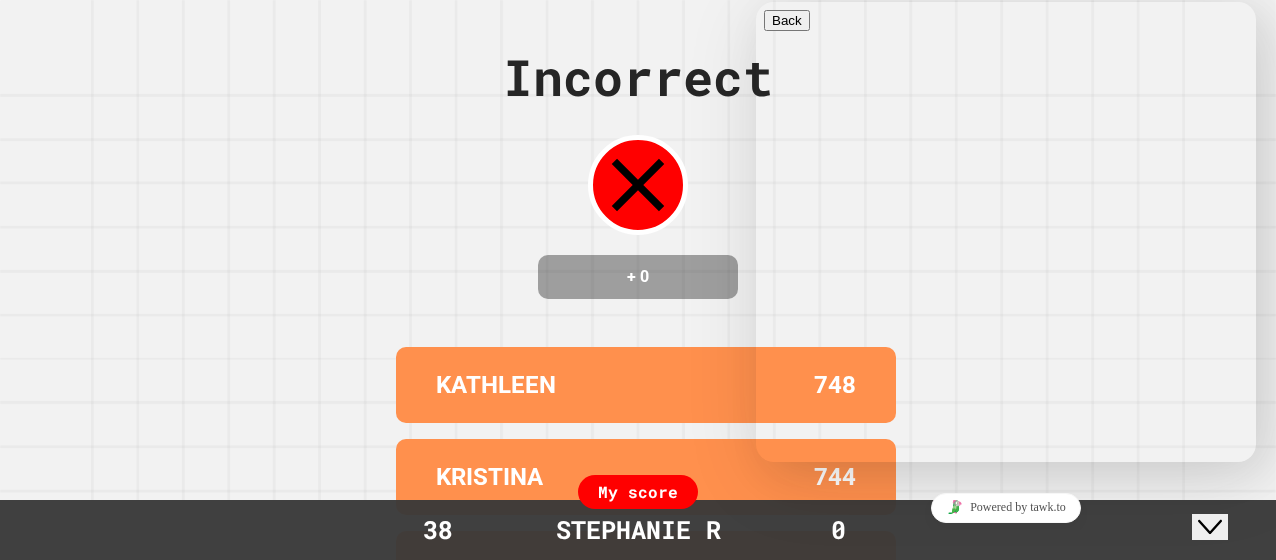 click on "Hi there" at bounding box center [822, 565] 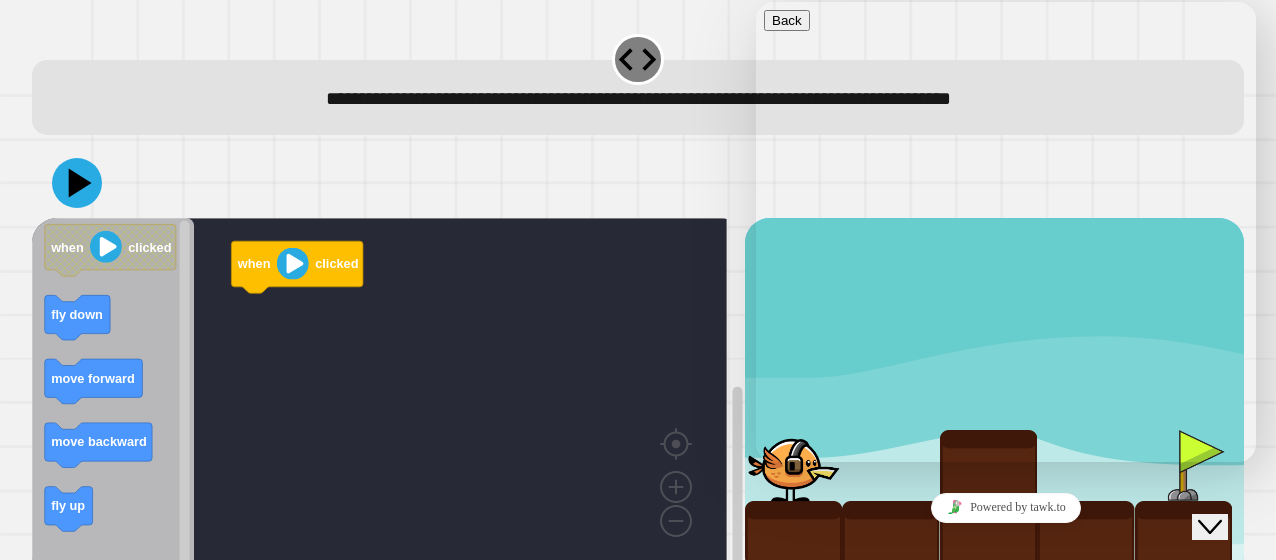 click at bounding box center [772, 662] 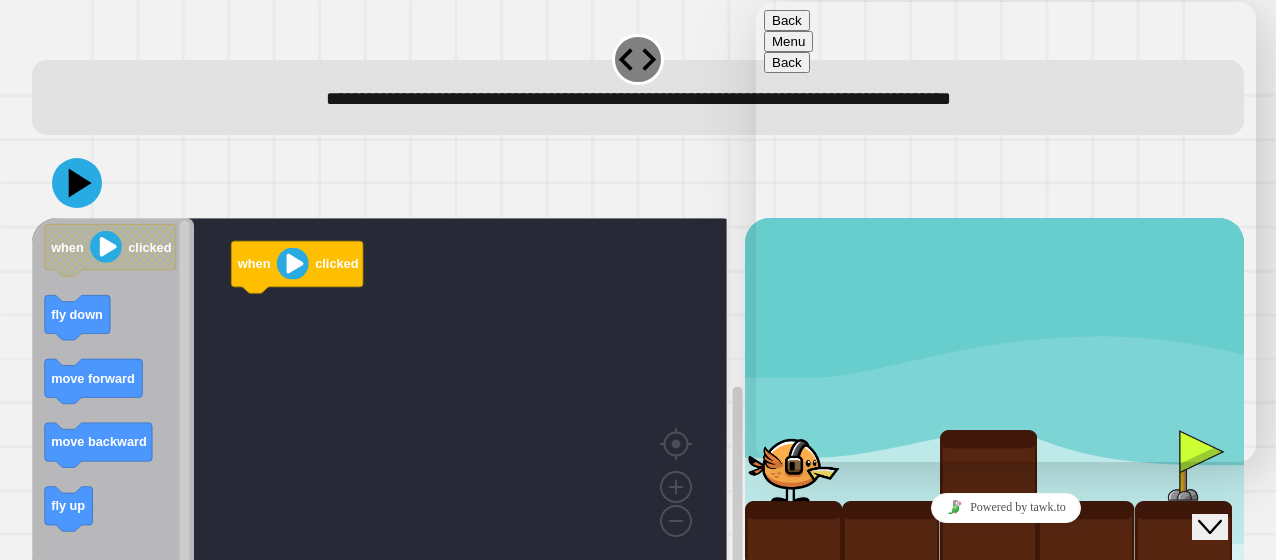 click on "Back" at bounding box center [787, 20] 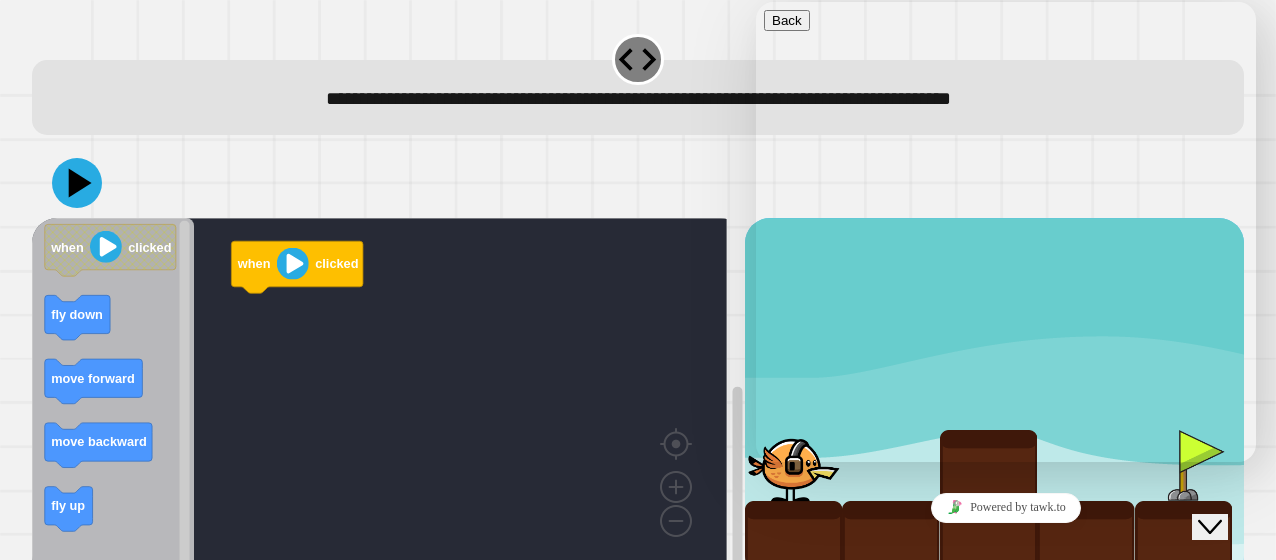 click at bounding box center (764, 659) 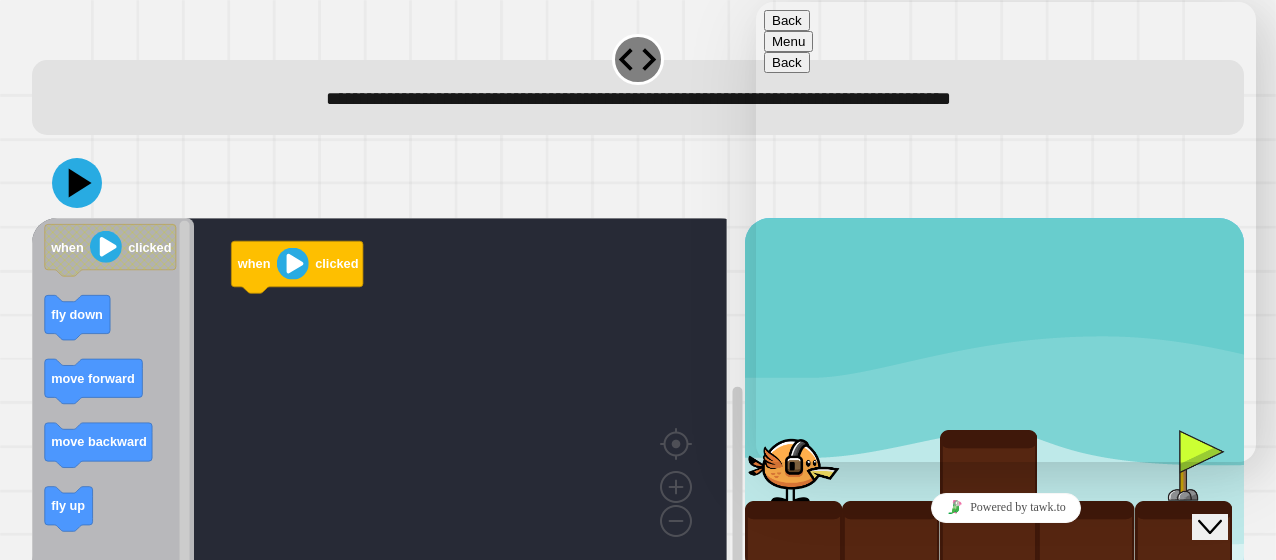 click on "Close Chat This icon closes the chat window." 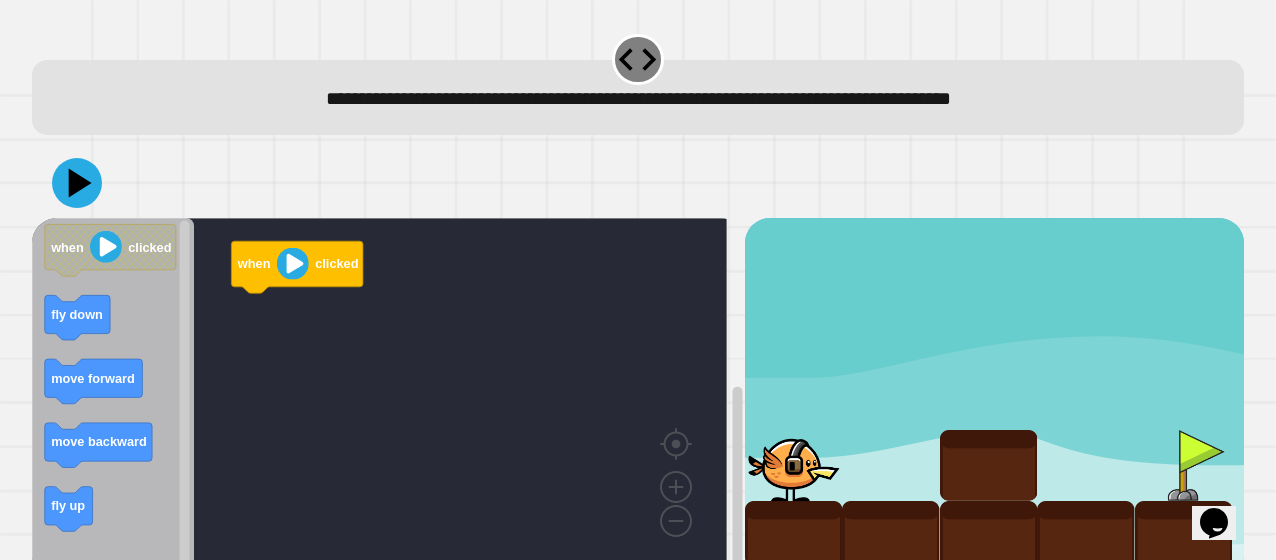 scroll, scrollTop: 0, scrollLeft: 0, axis: both 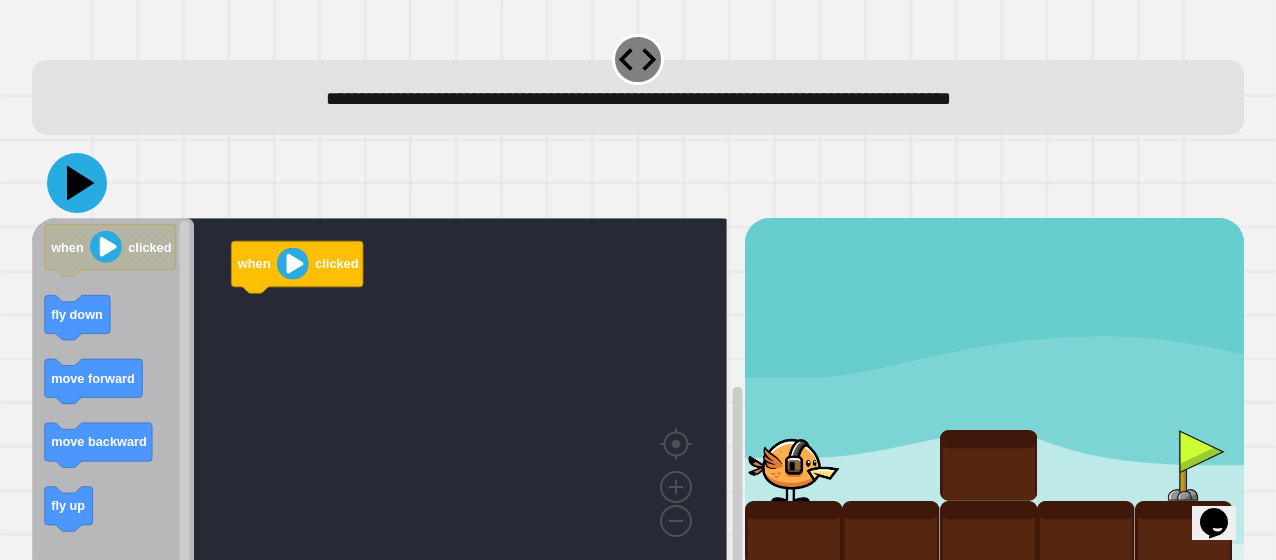 click 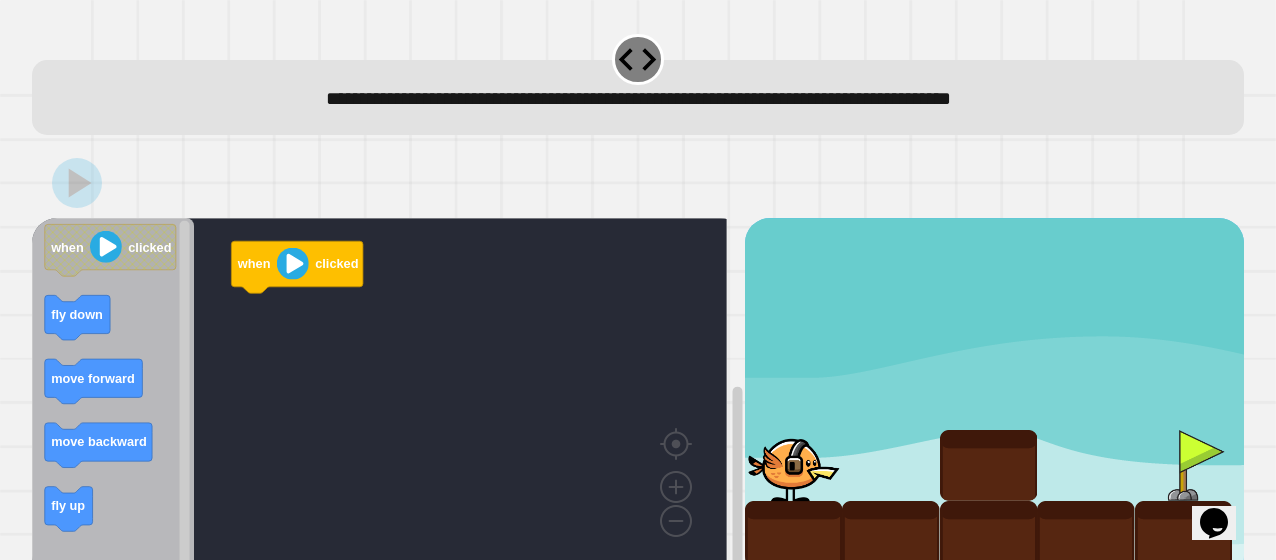 click at bounding box center (638, 183) 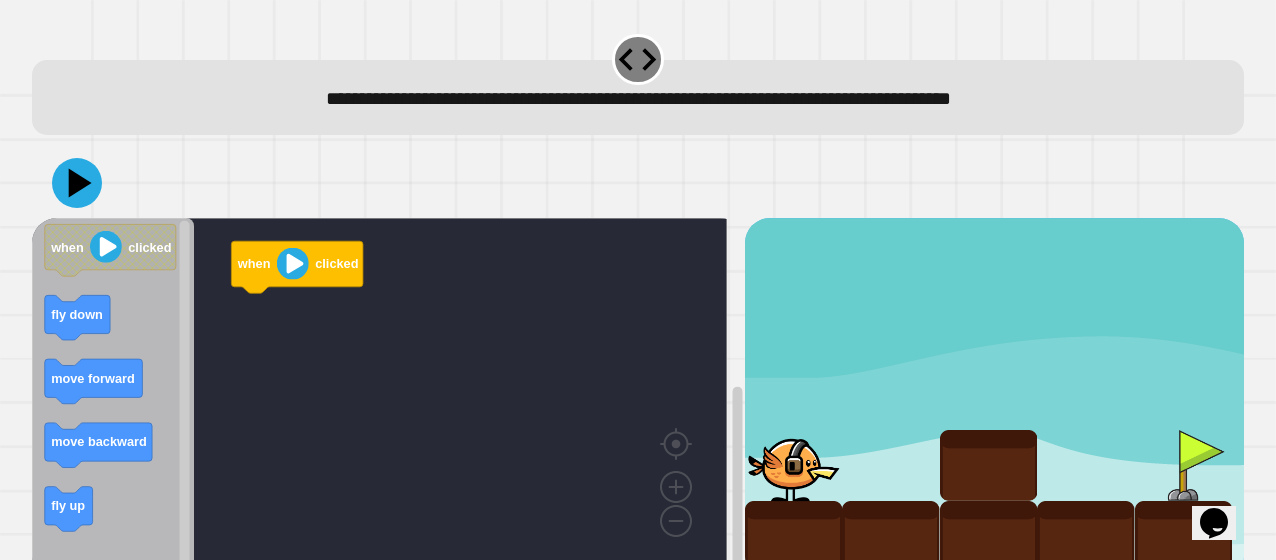 scroll, scrollTop: 50, scrollLeft: 0, axis: vertical 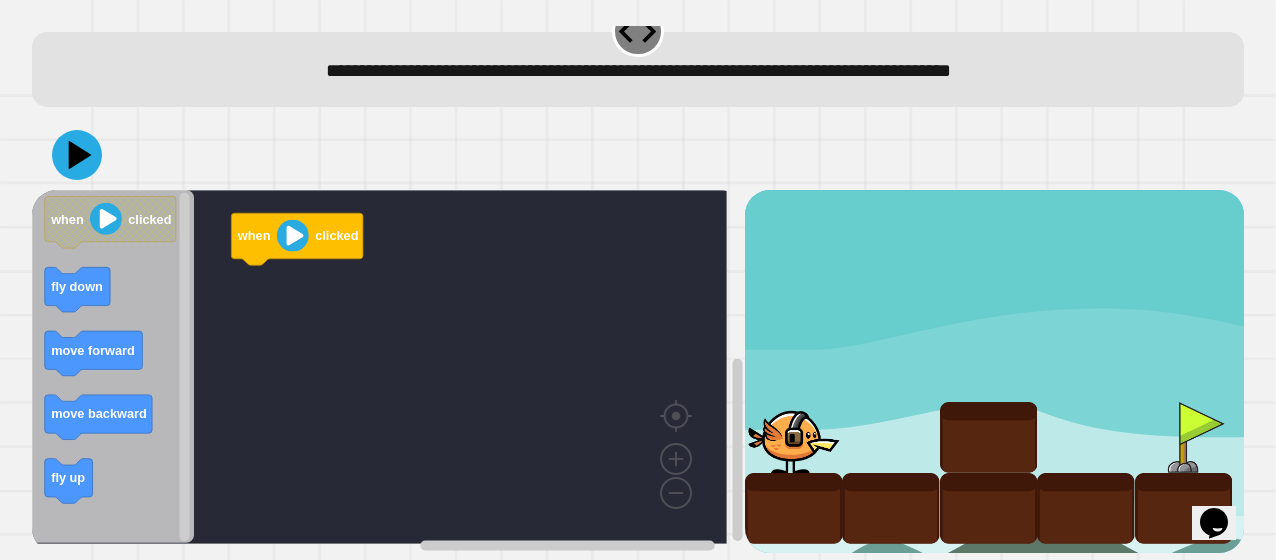 click at bounding box center [793, 508] 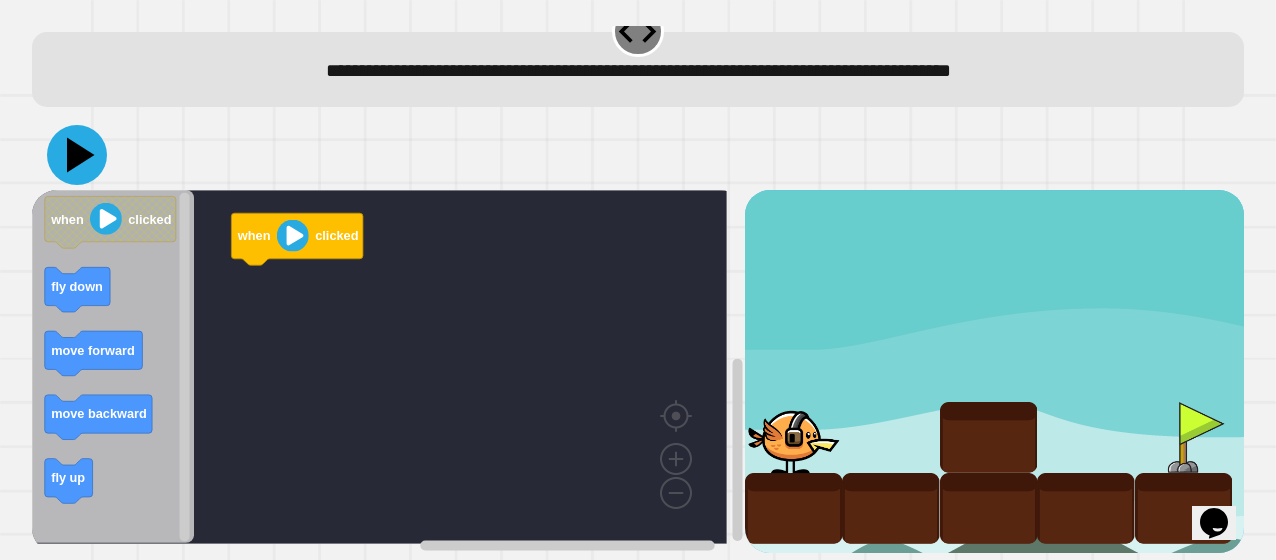 click 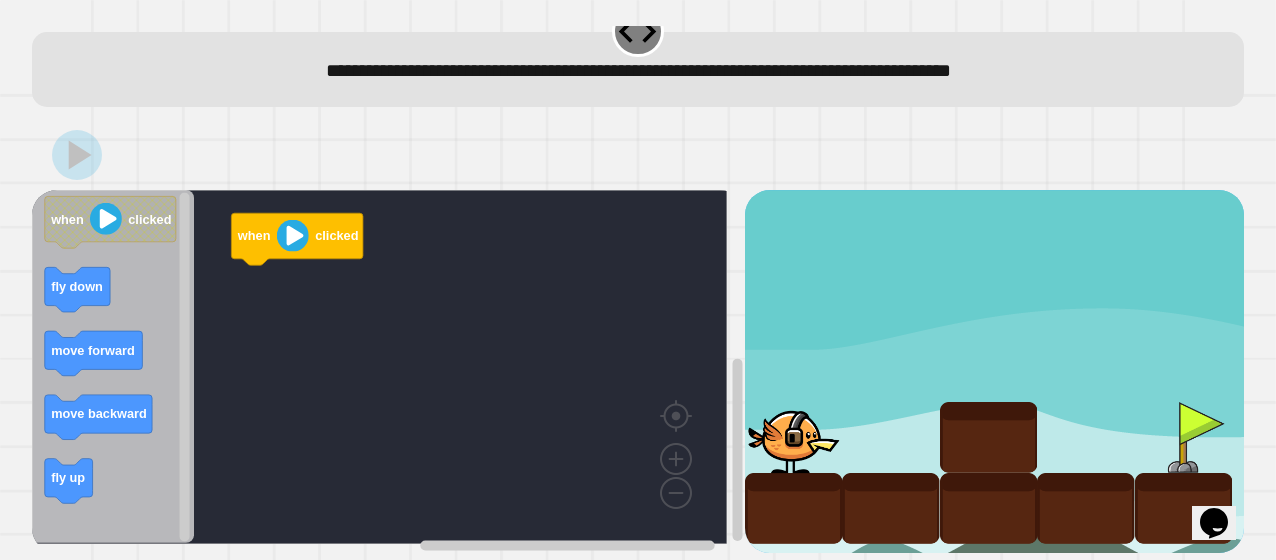drag, startPoint x: 622, startPoint y: 23, endPoint x: 1020, endPoint y: 175, distance: 426.03757 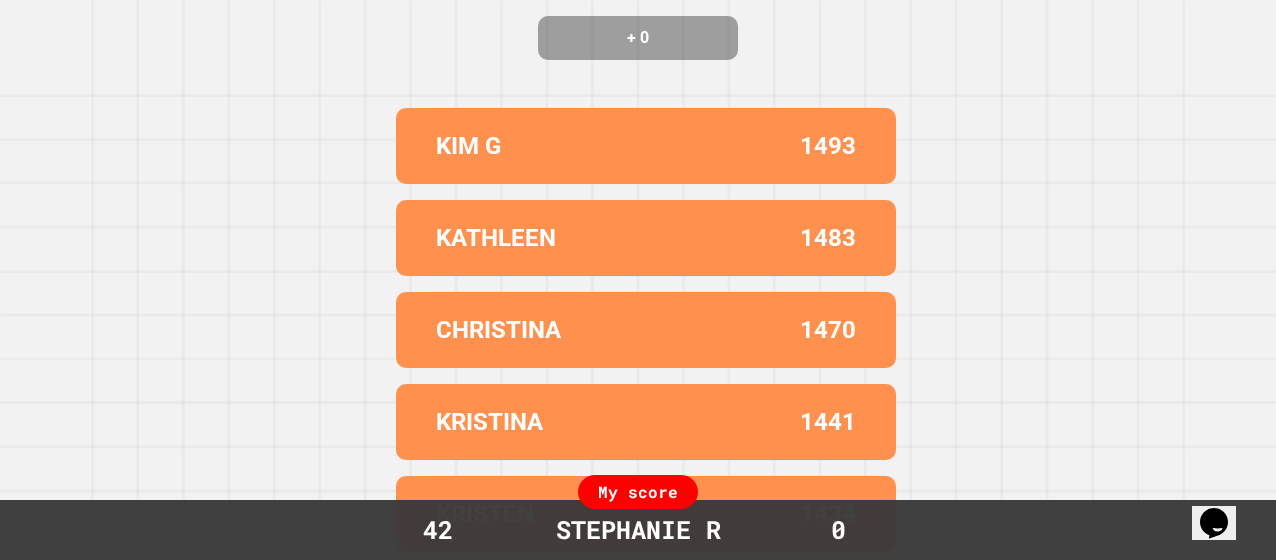 scroll, scrollTop: 0, scrollLeft: 0, axis: both 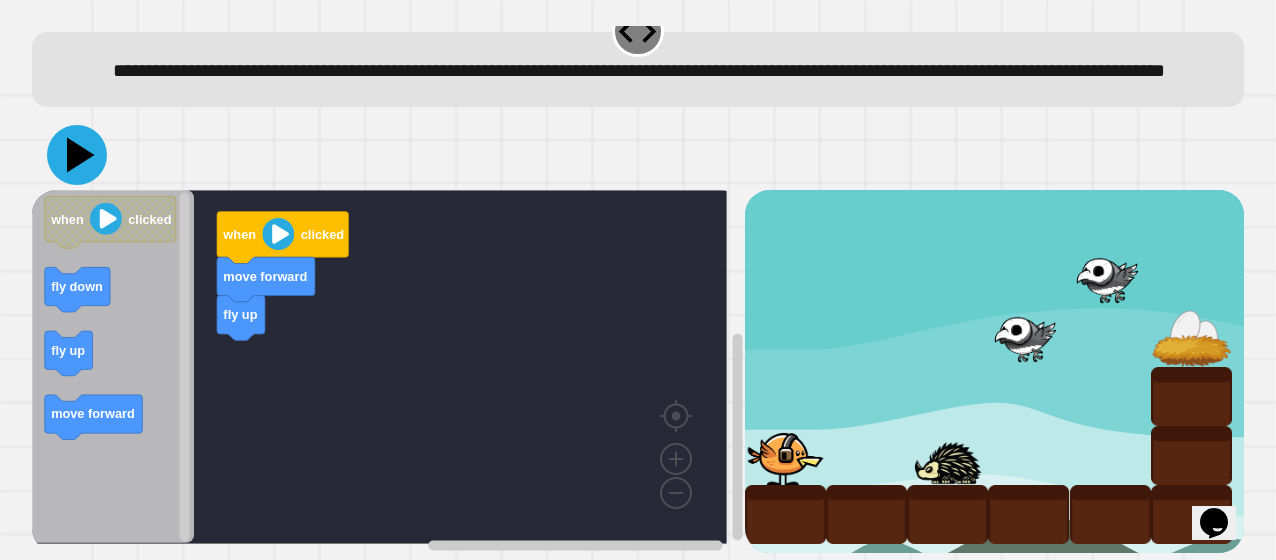 click 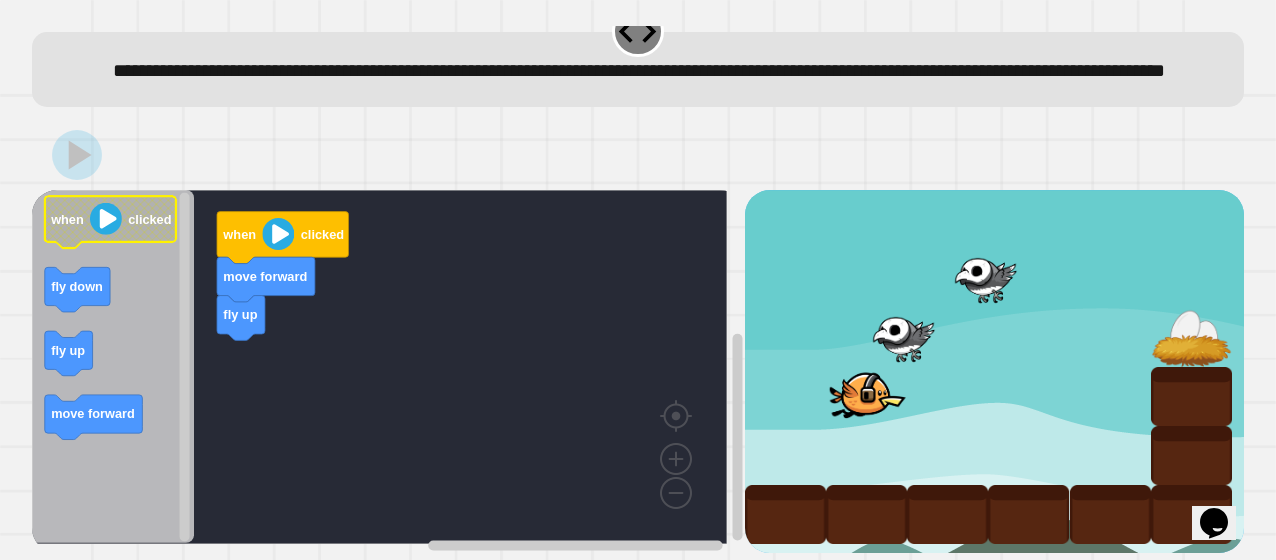 click 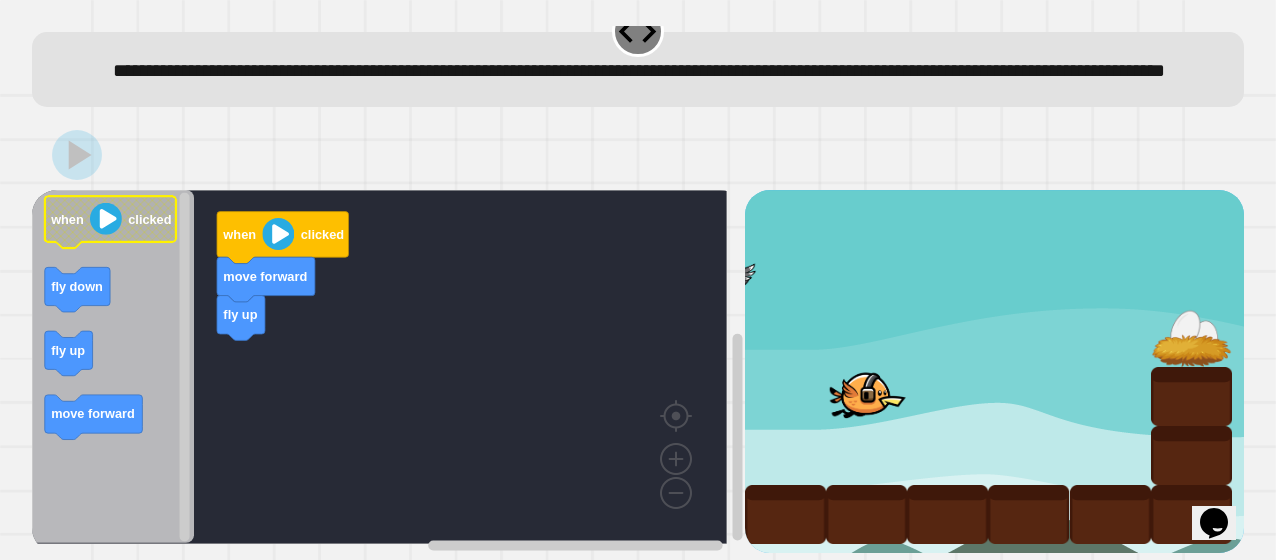 click 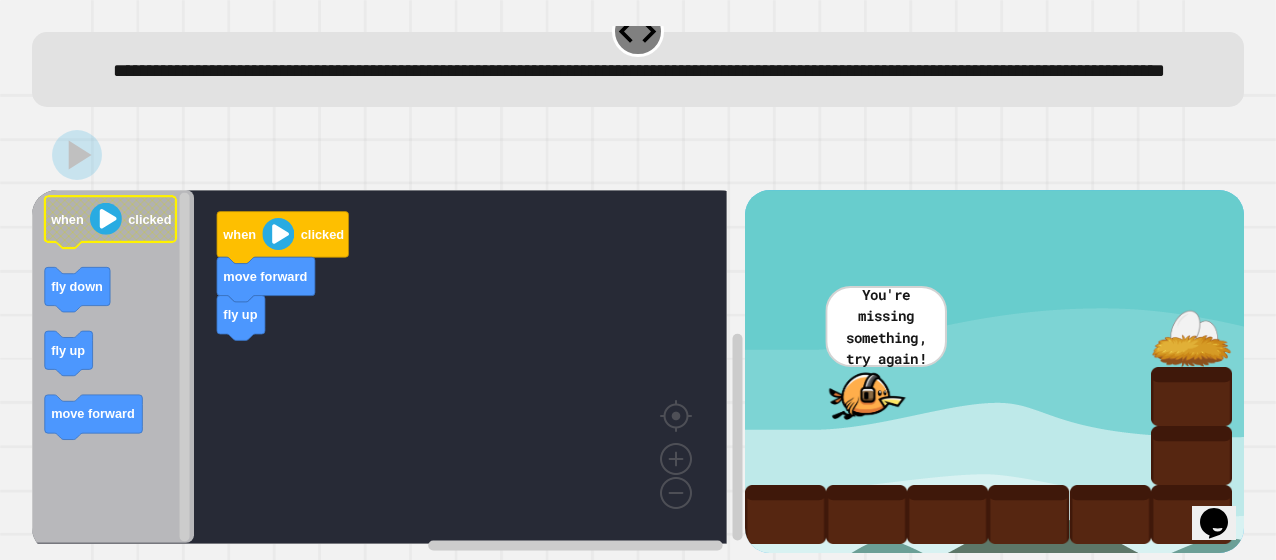 click 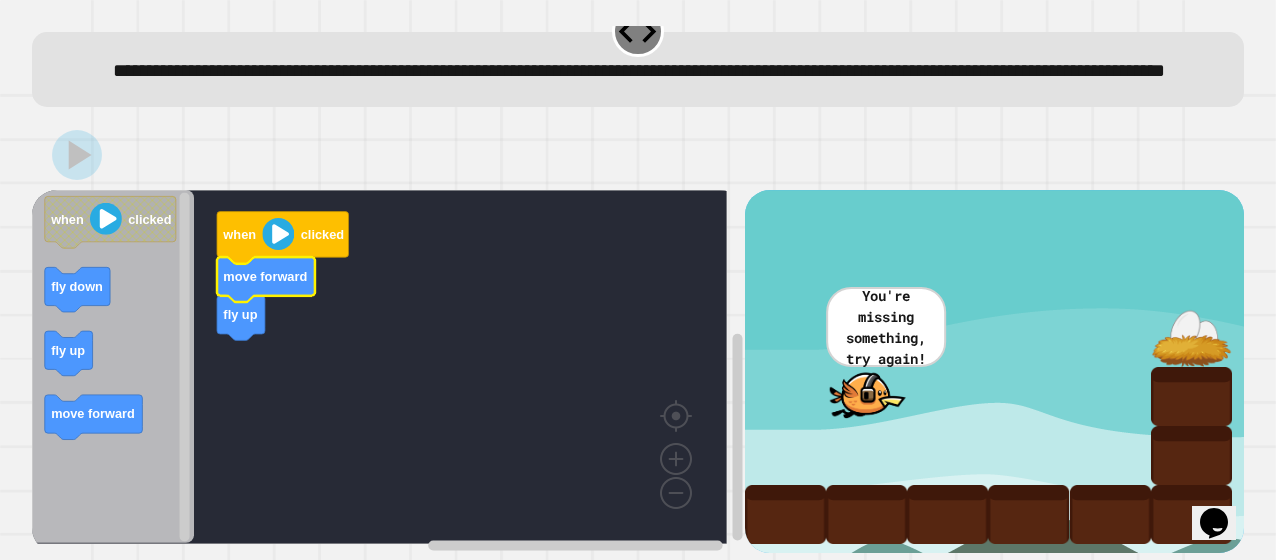 click 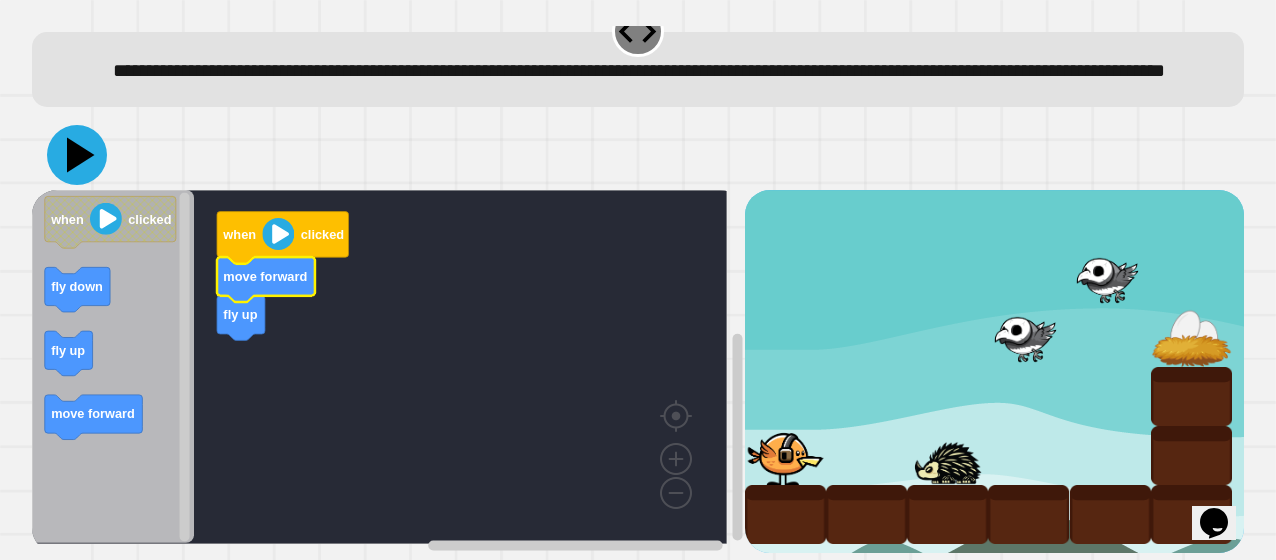 click 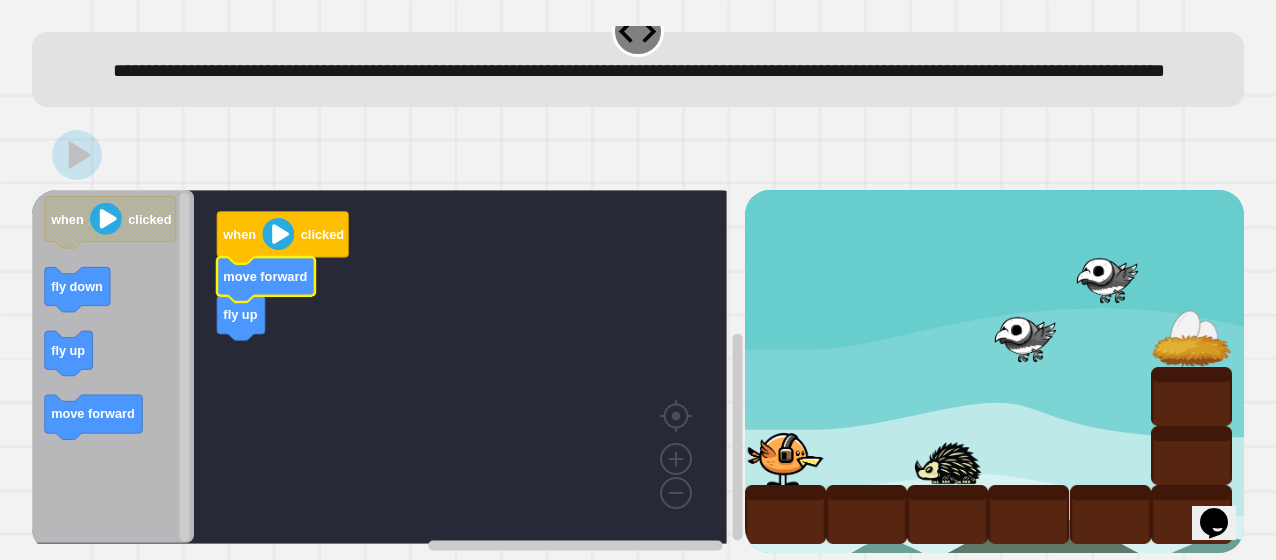 click 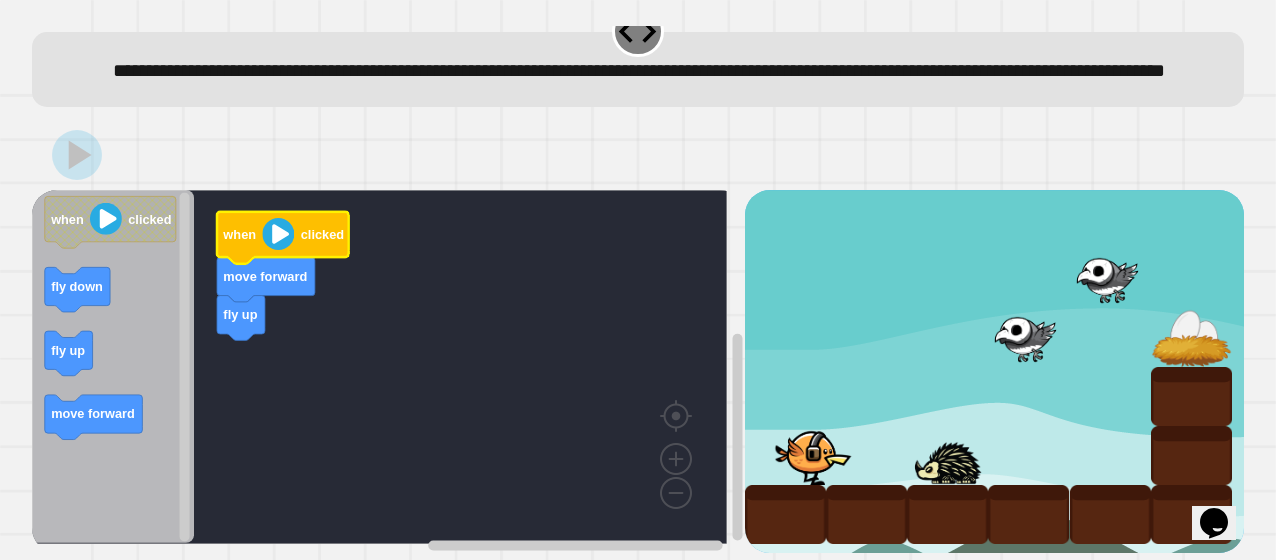 click 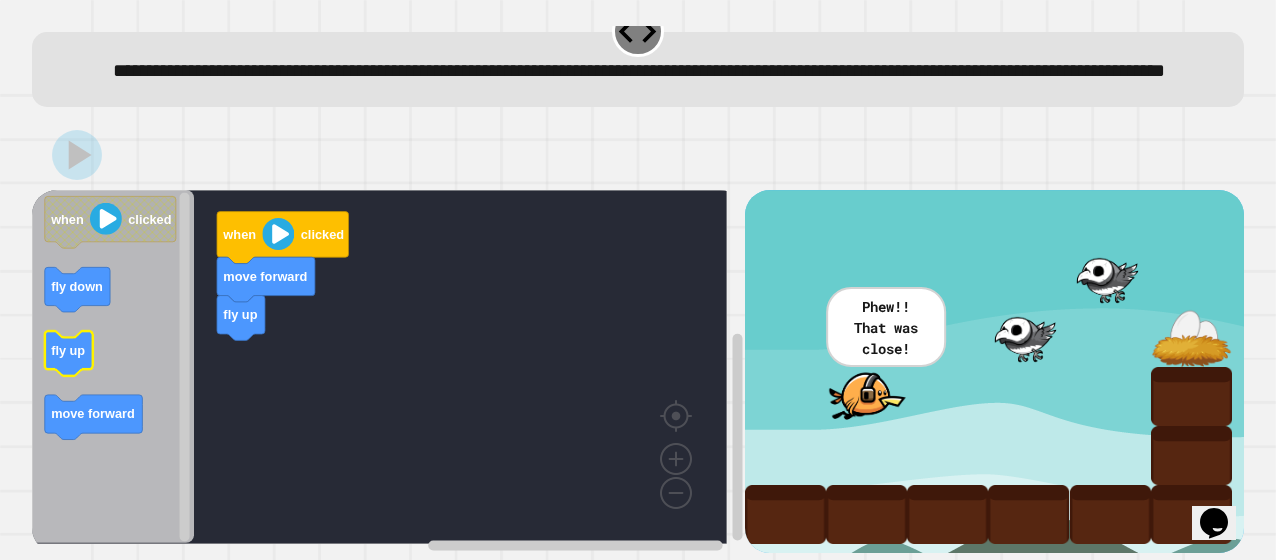 click 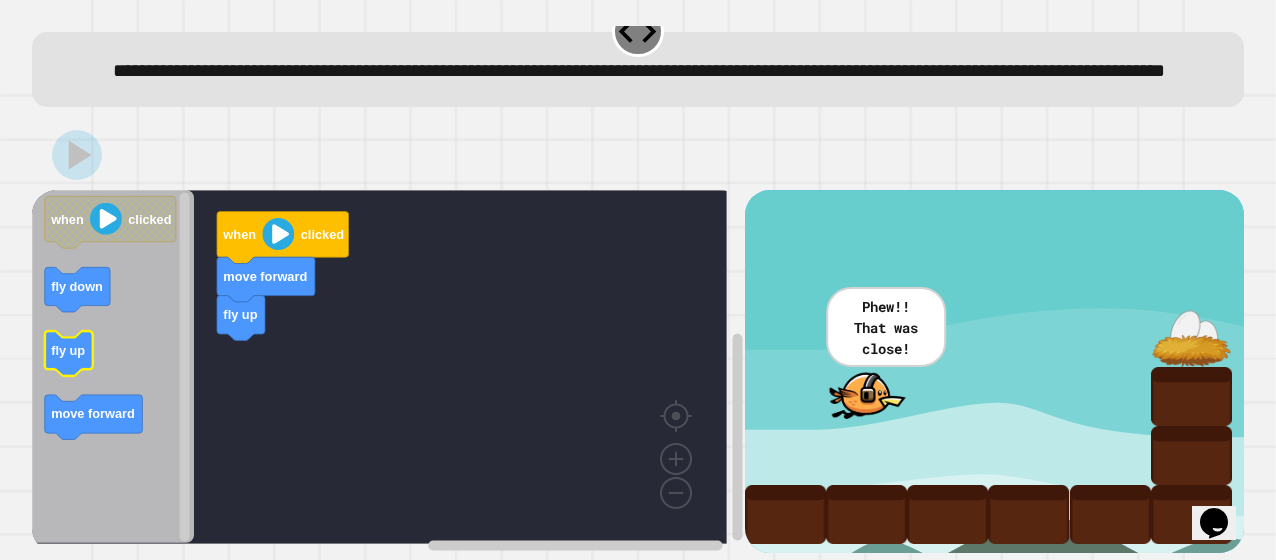 click 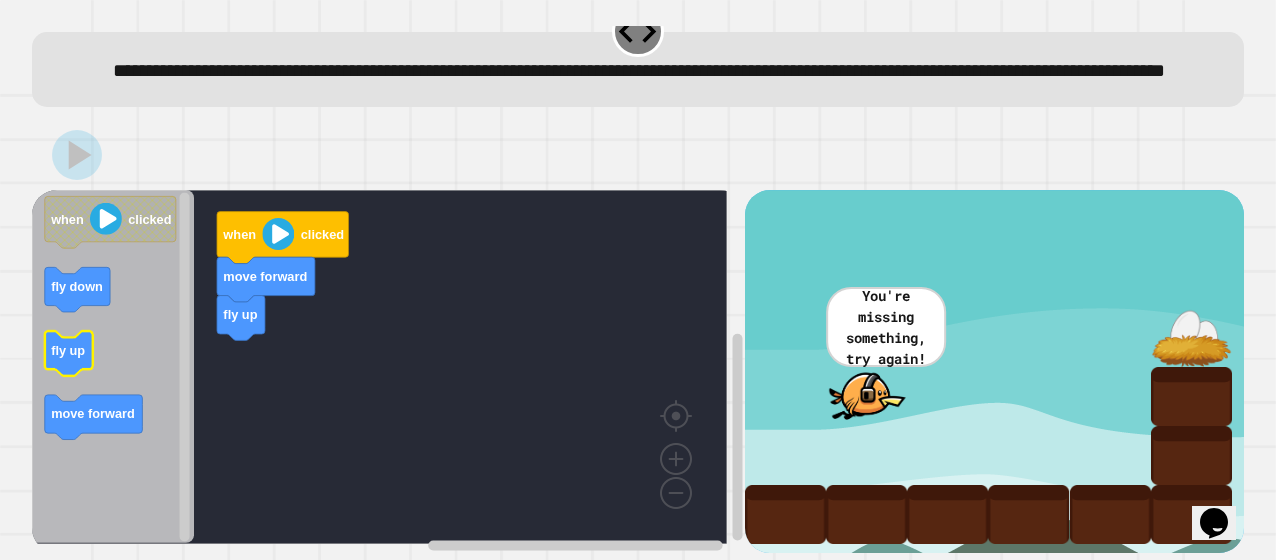 click 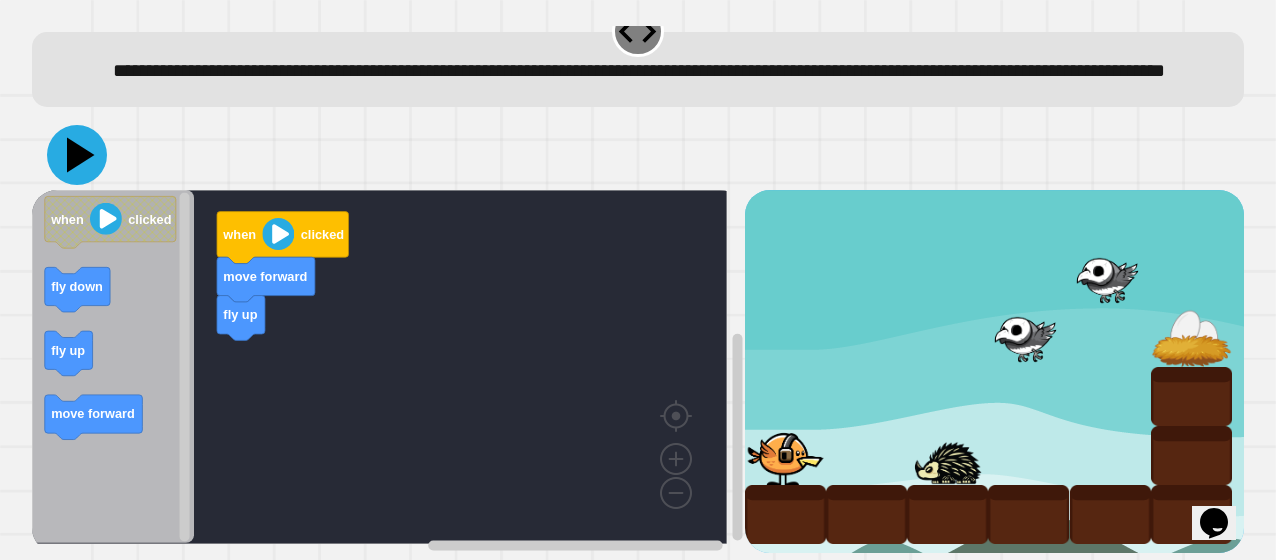 click 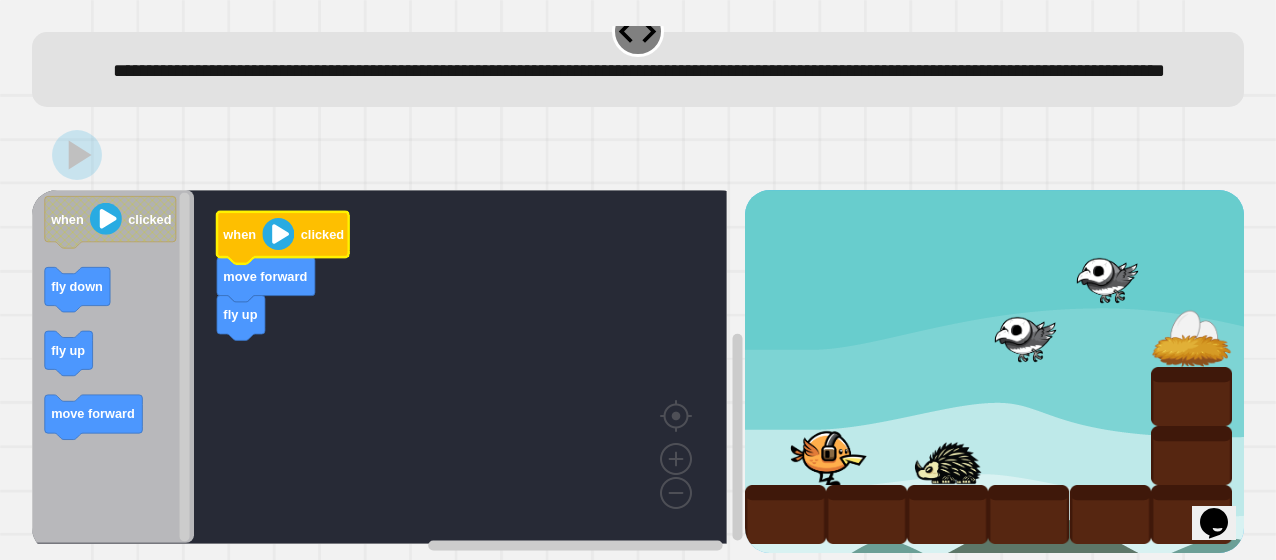 click 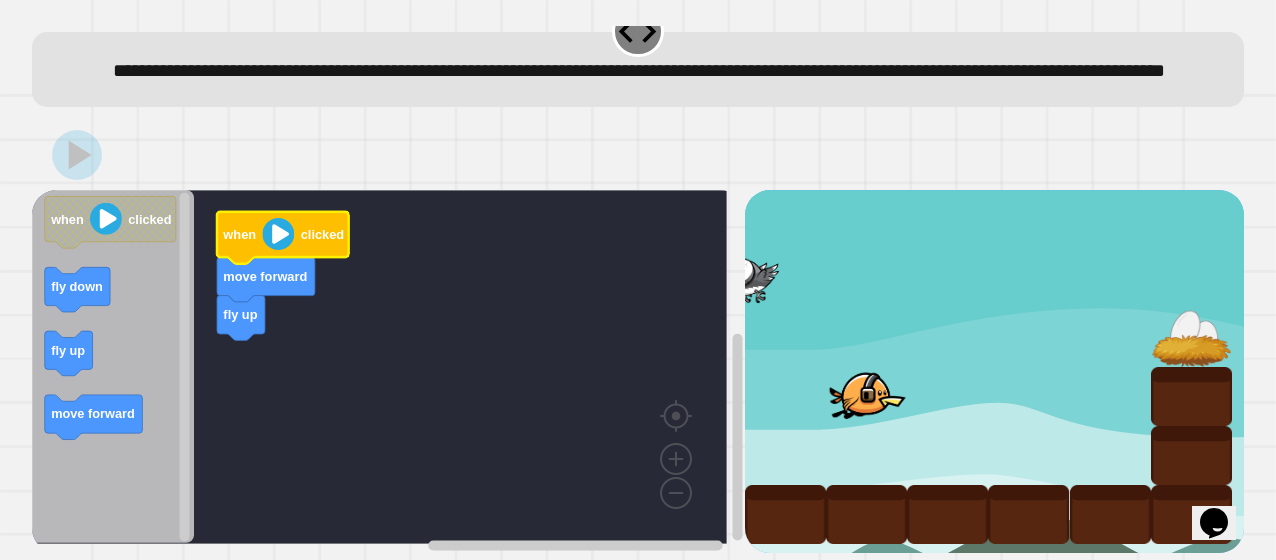 click 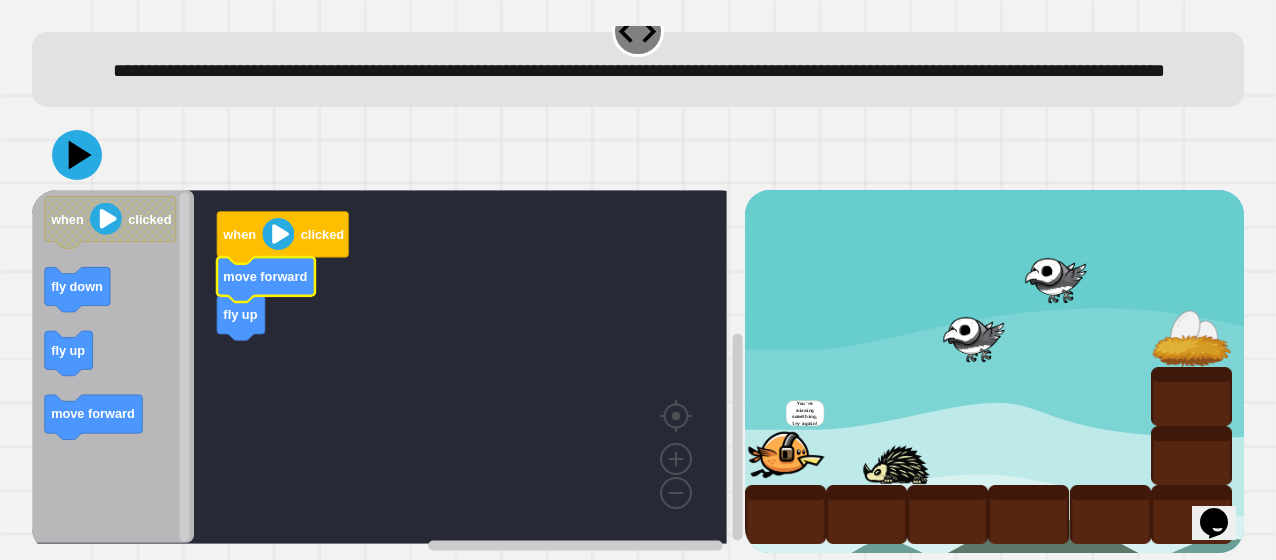 click on "move forward" 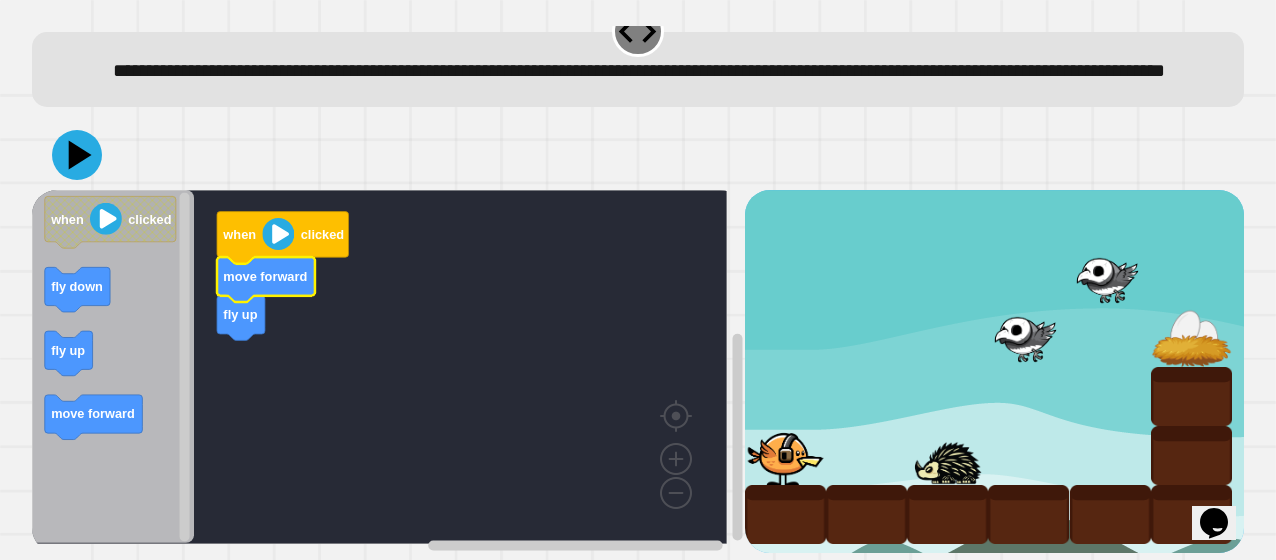 click 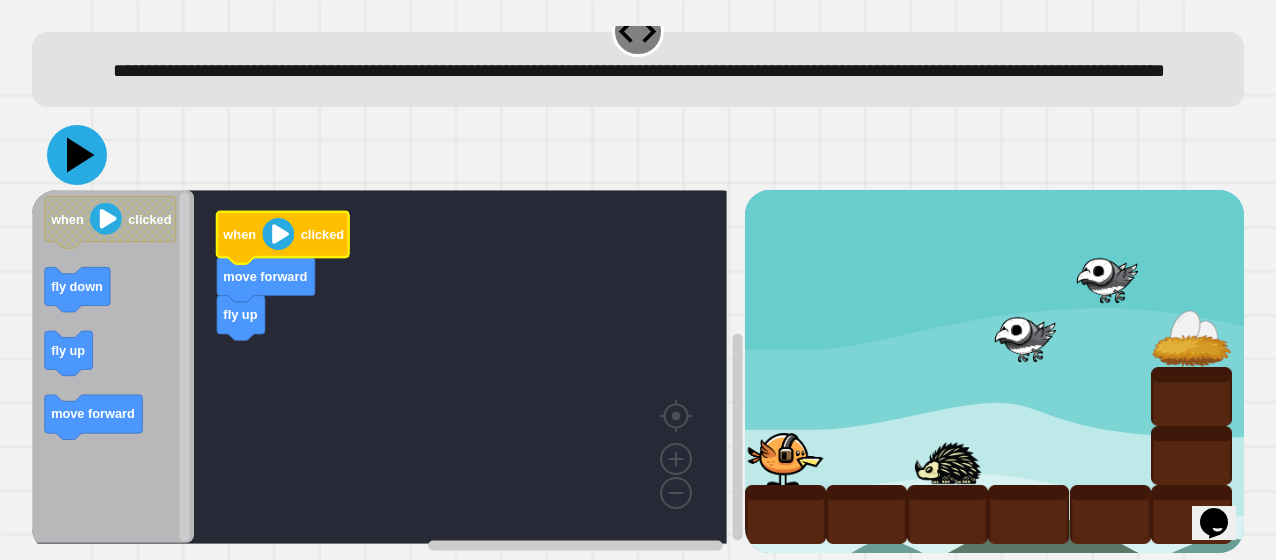 click 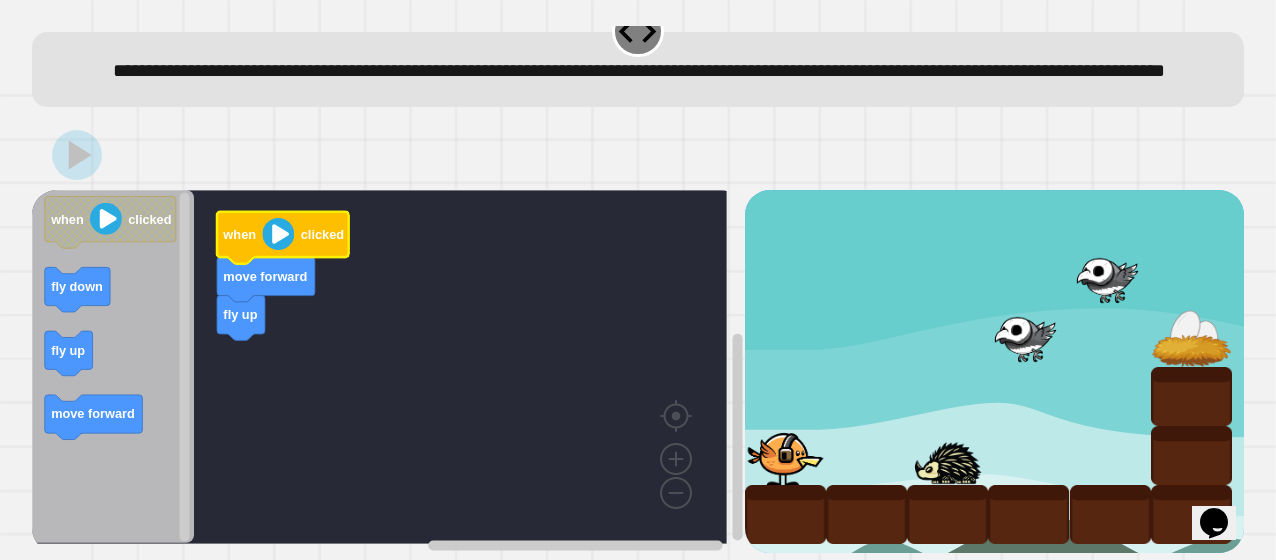 click 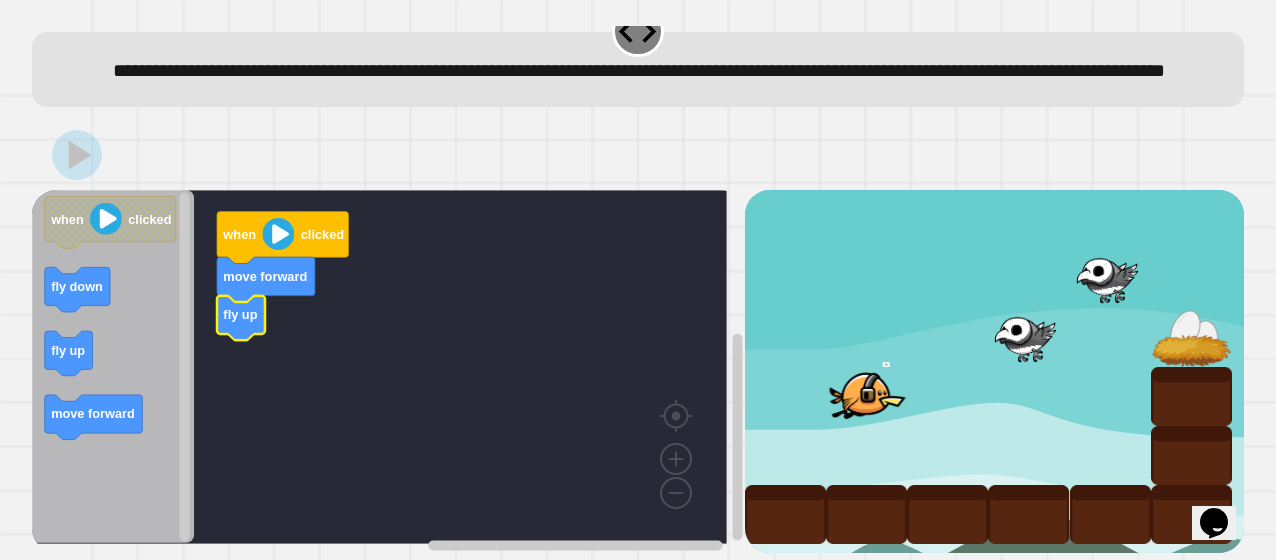 click 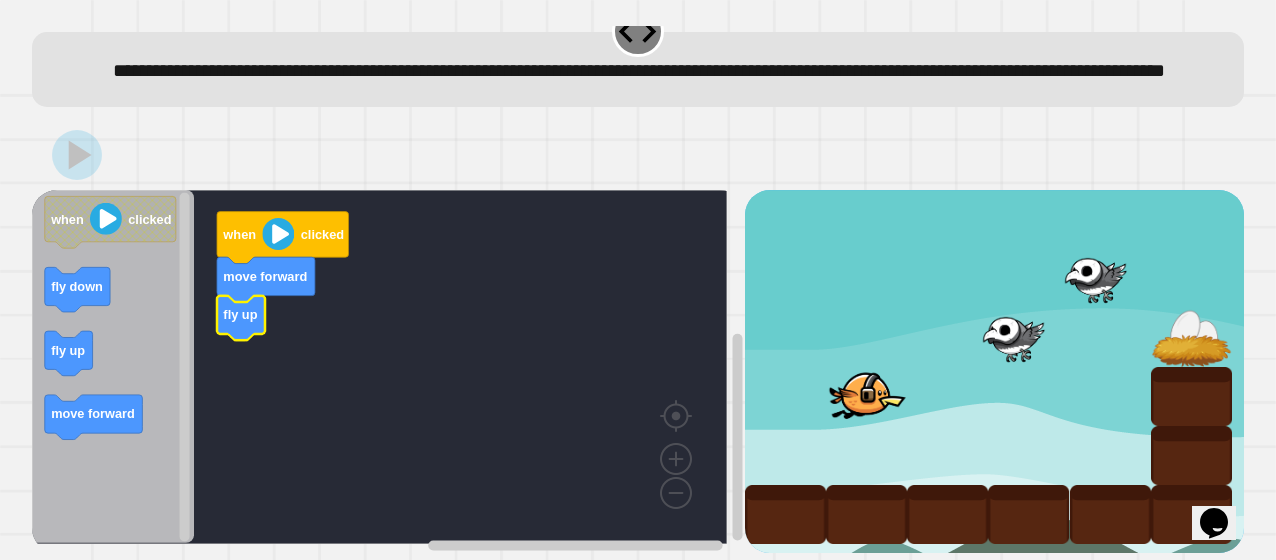 click on "move forward" 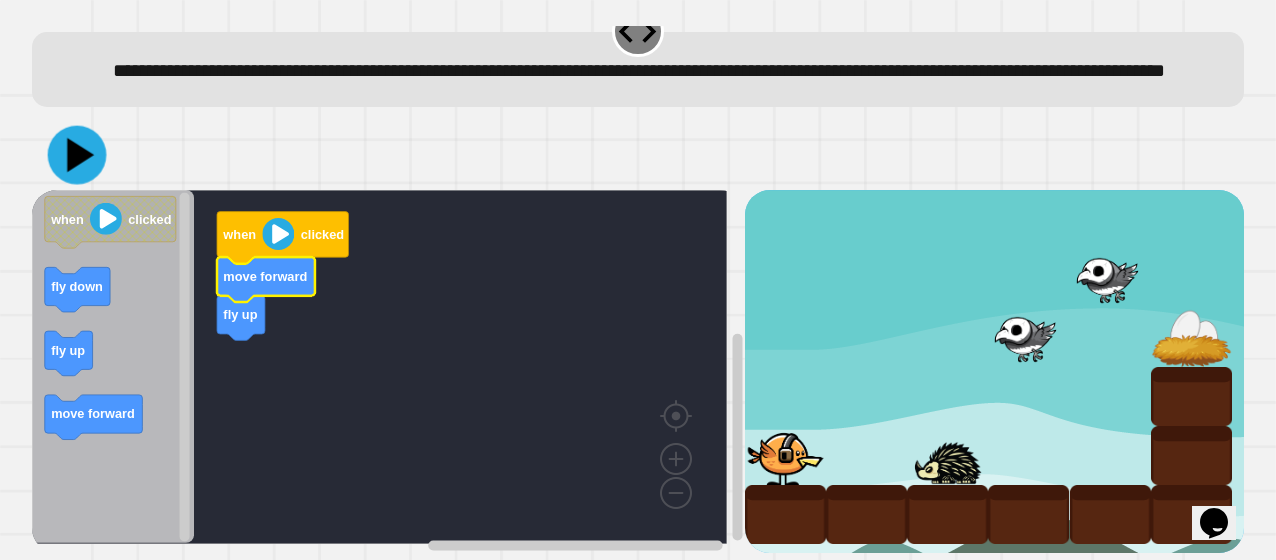 click 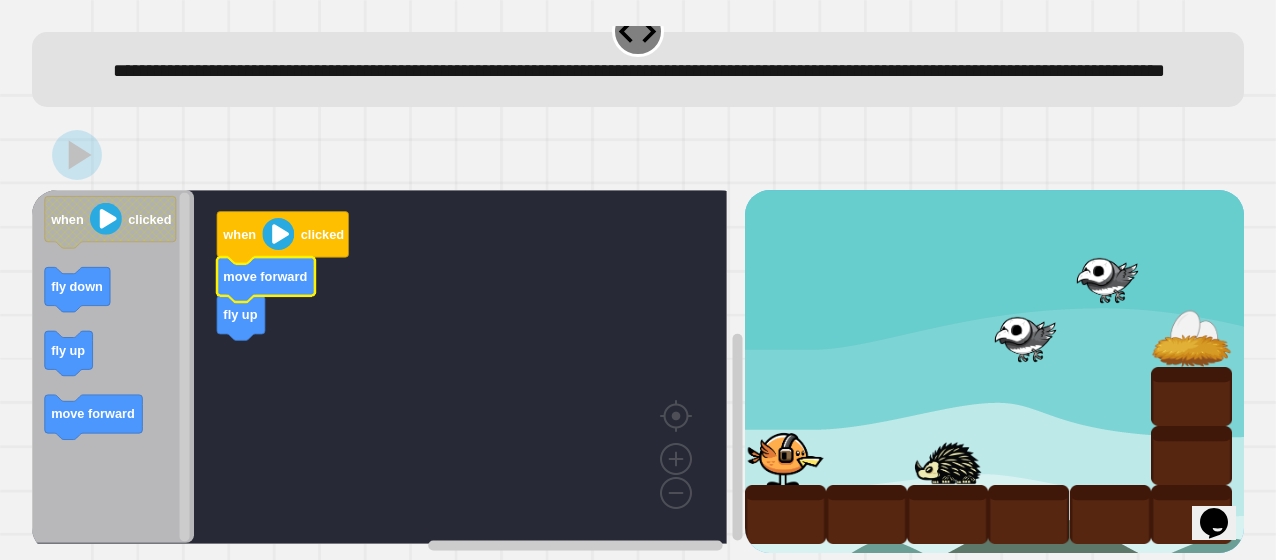 click 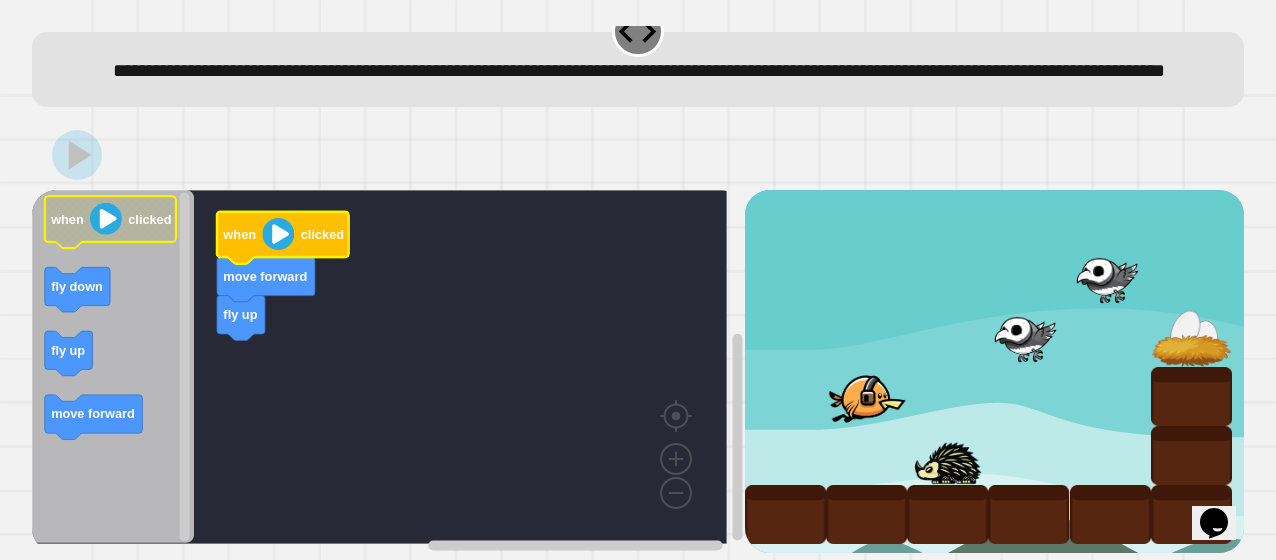 click 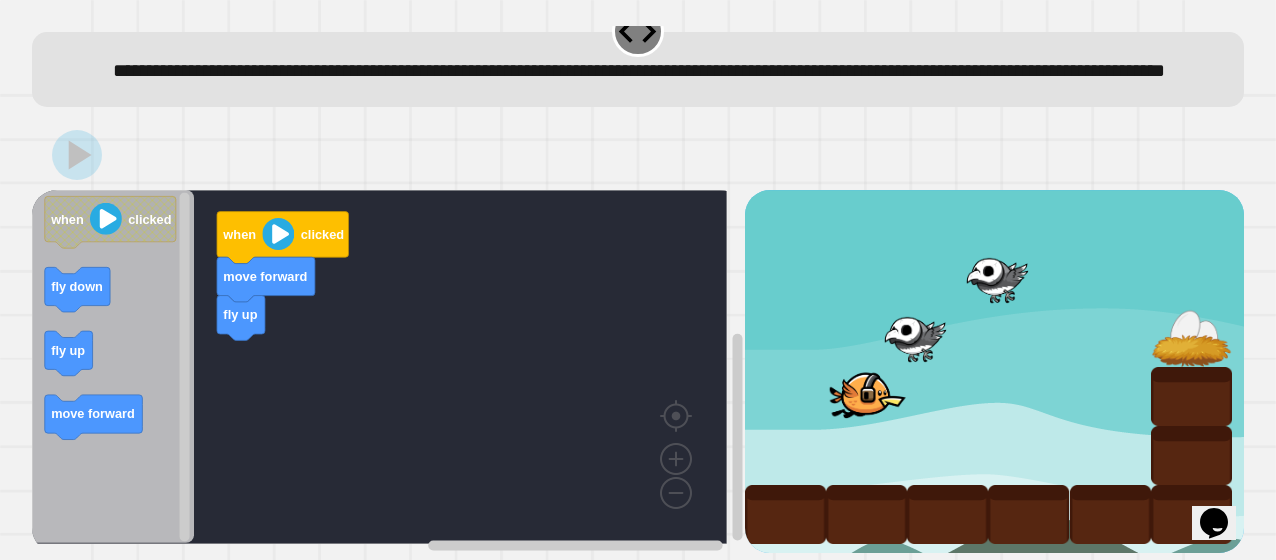 click 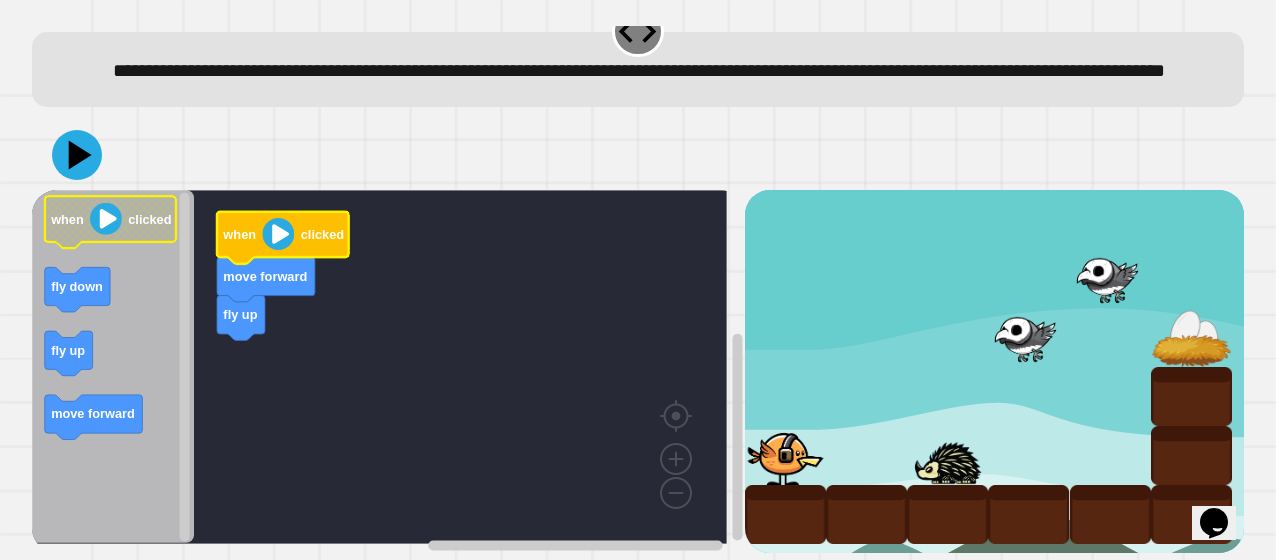 click 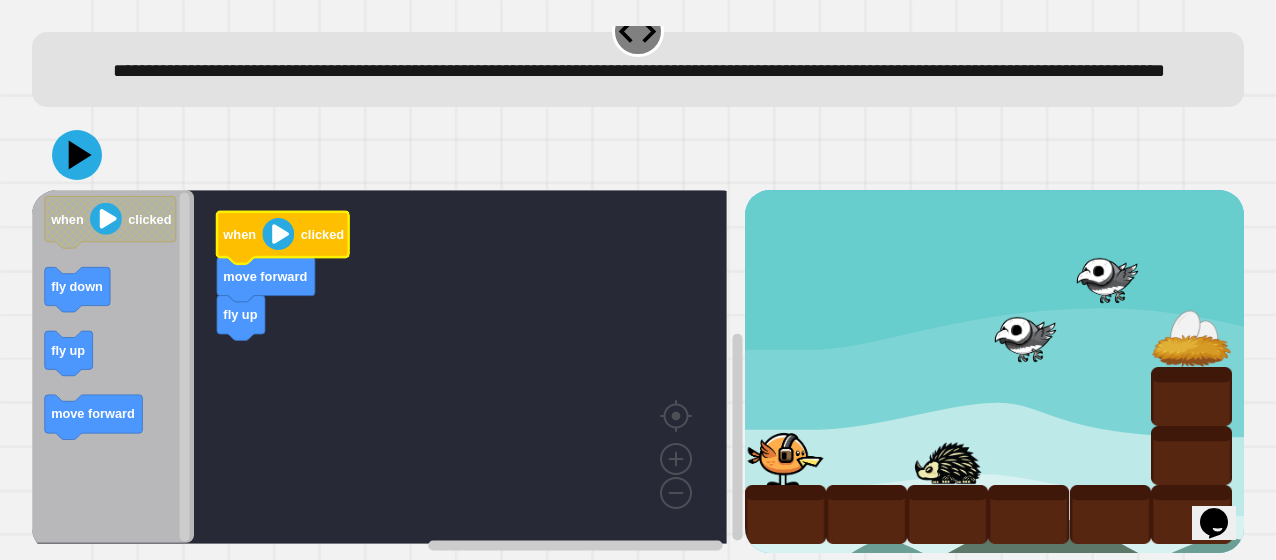 click 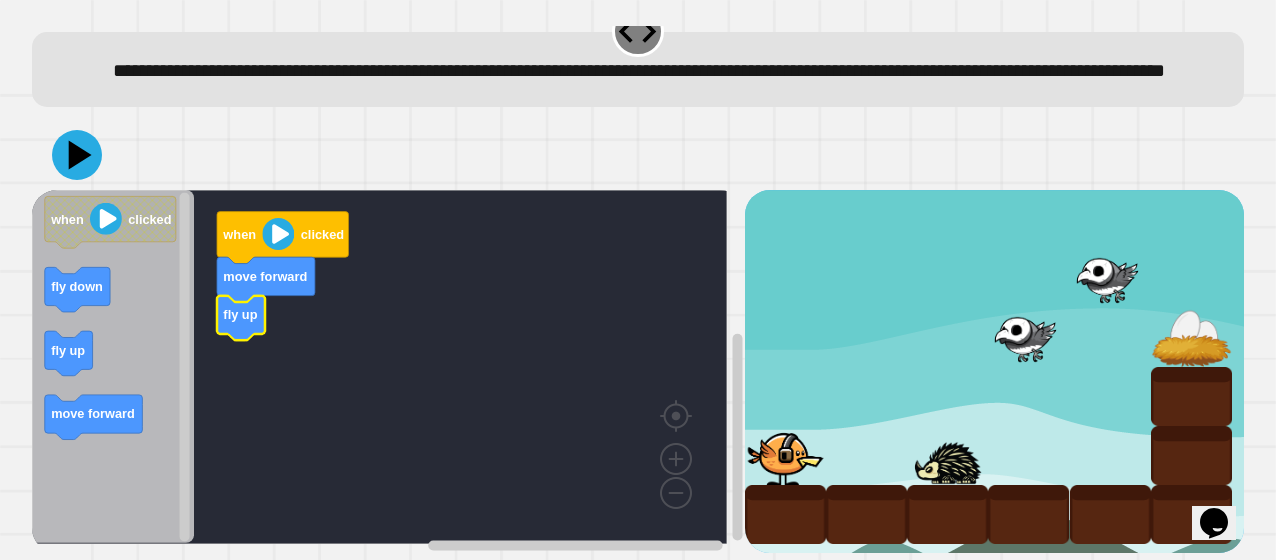 click 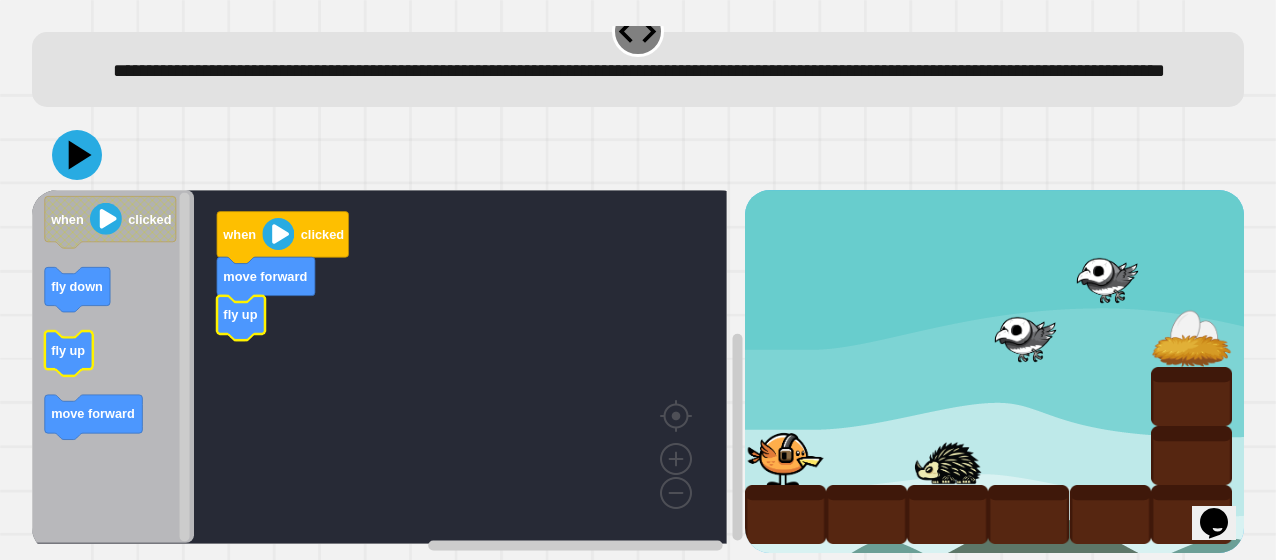 click on "fly up" 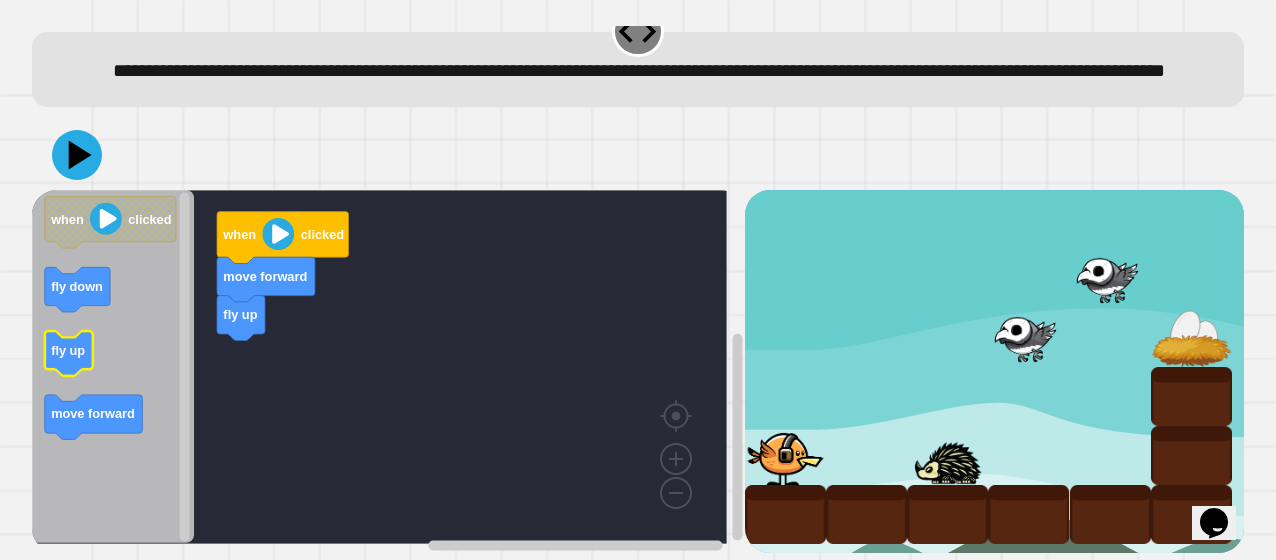 click on "fly up" 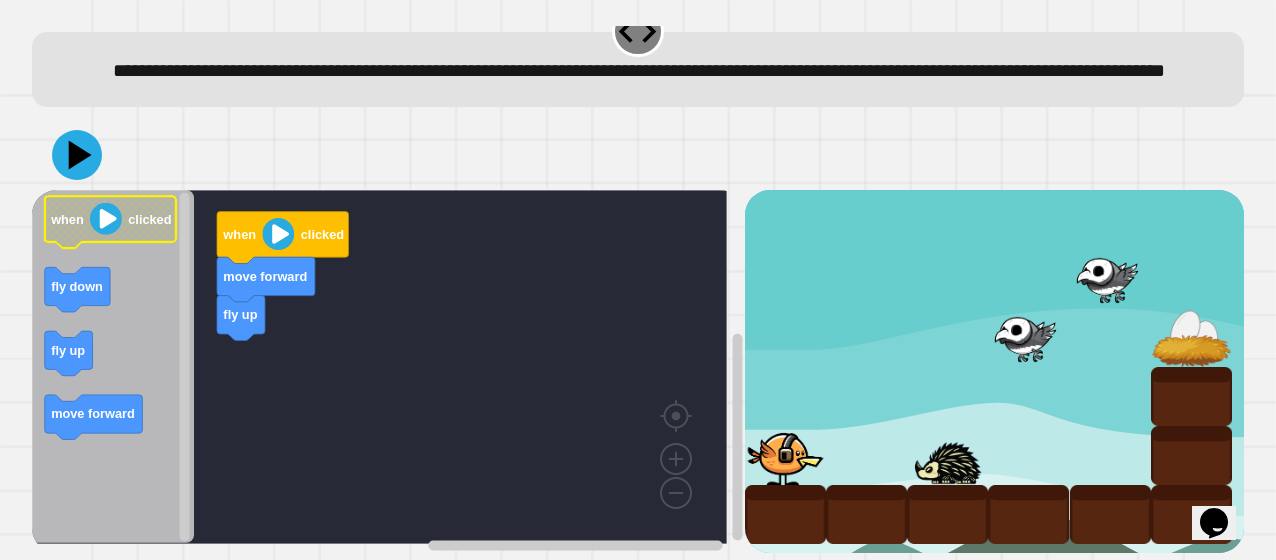 click 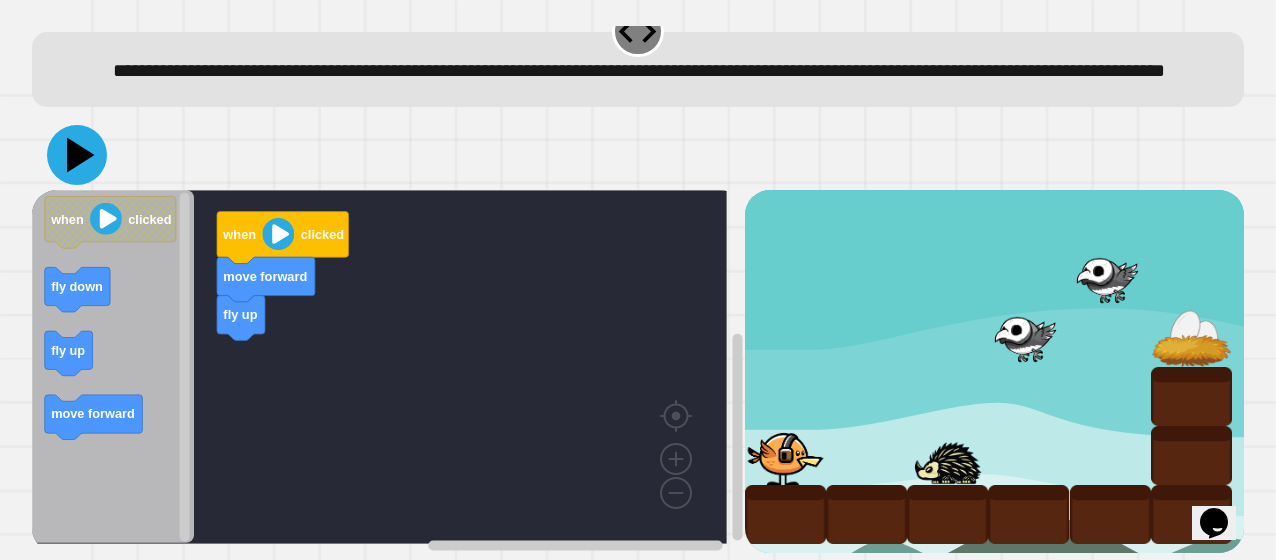 click 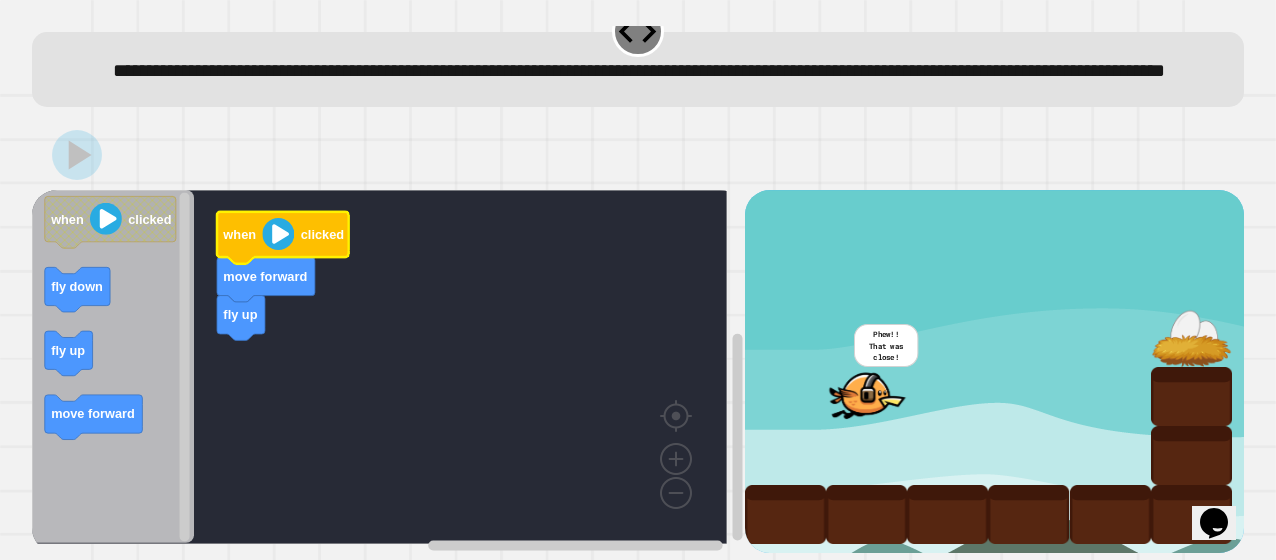 click 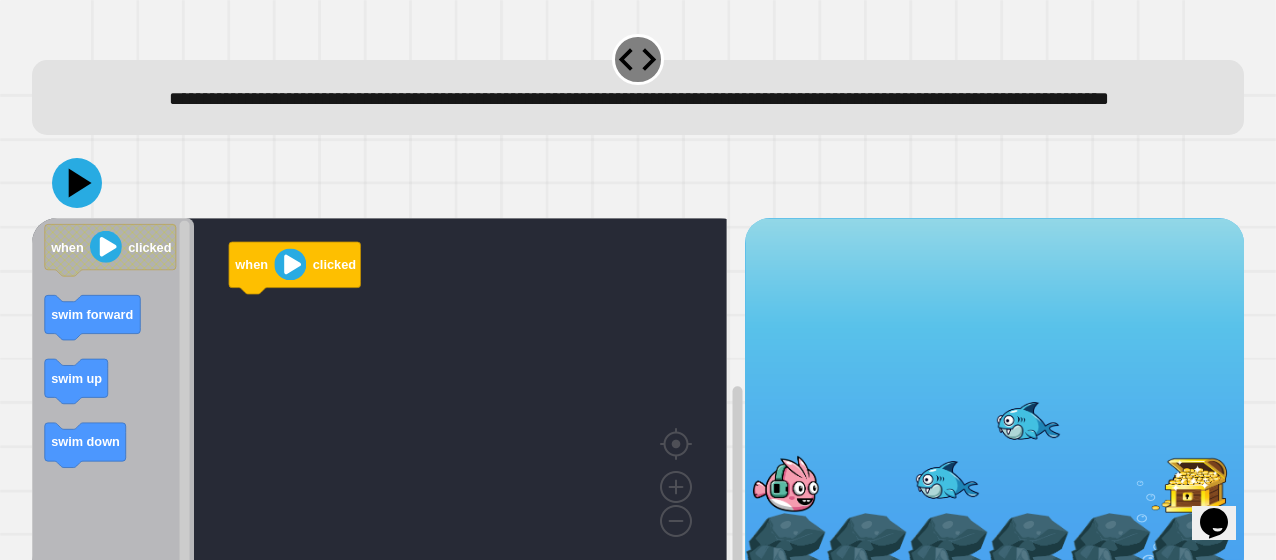 scroll, scrollTop: 82, scrollLeft: 0, axis: vertical 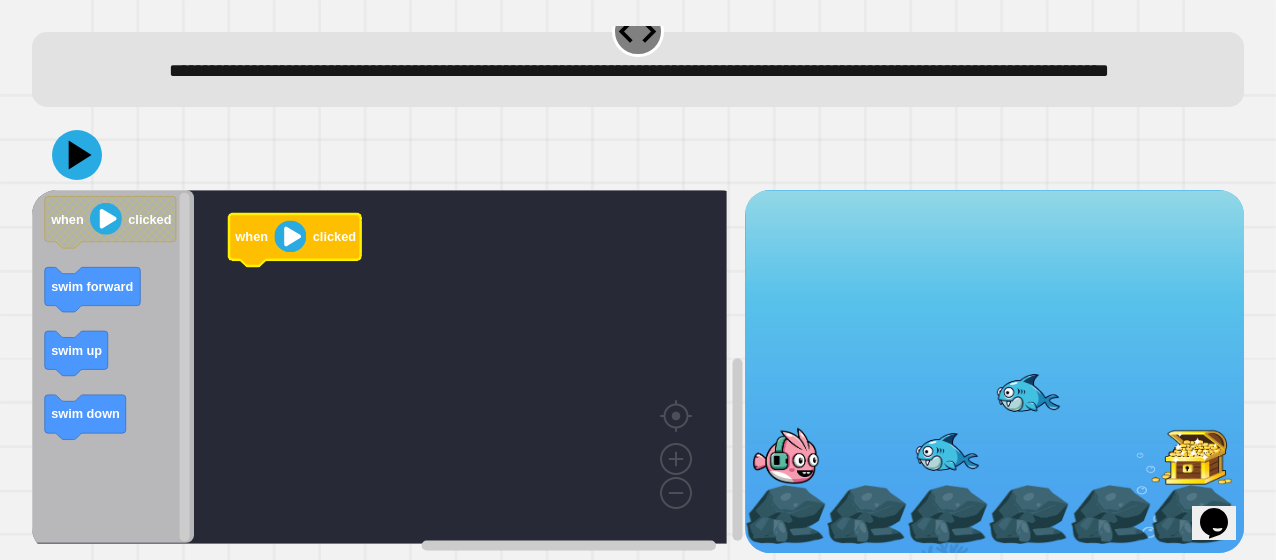 click 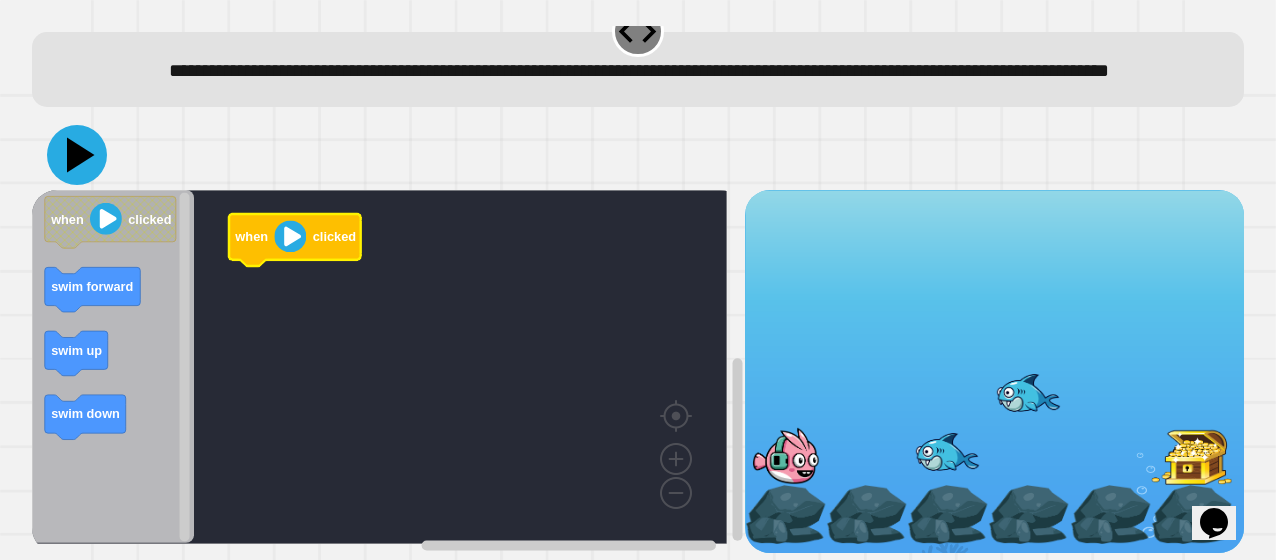 click 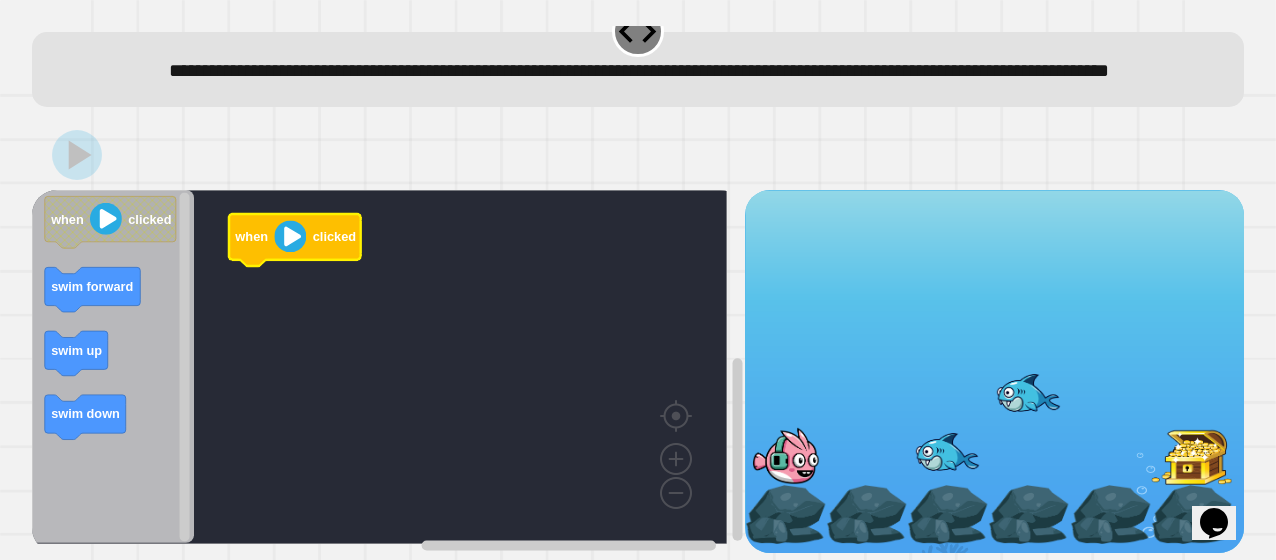 click on "clicked" 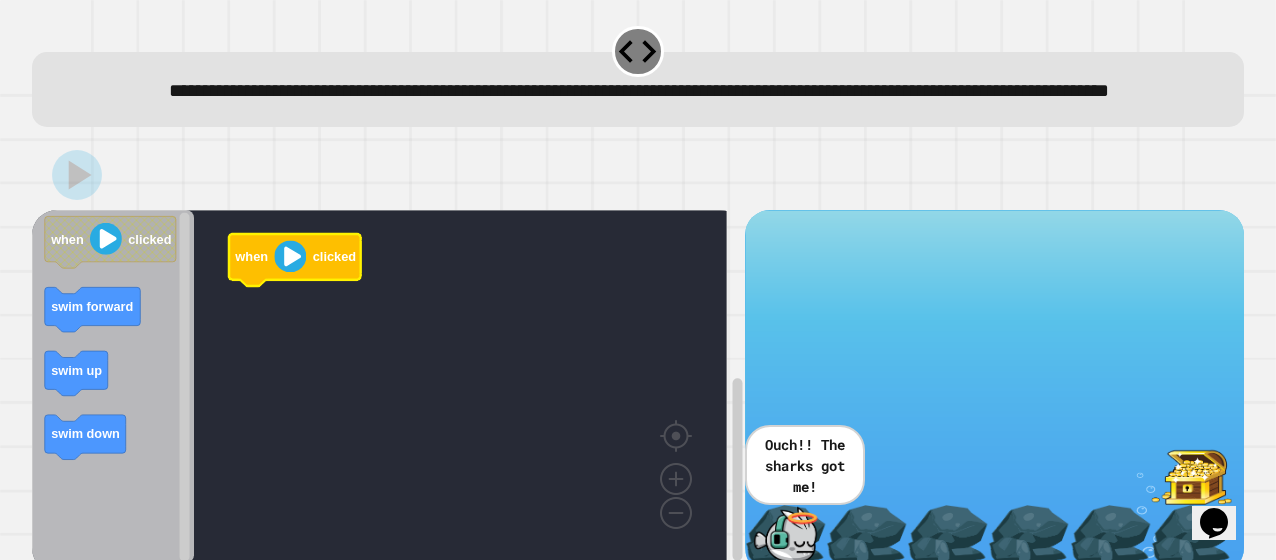 scroll, scrollTop: 82, scrollLeft: 0, axis: vertical 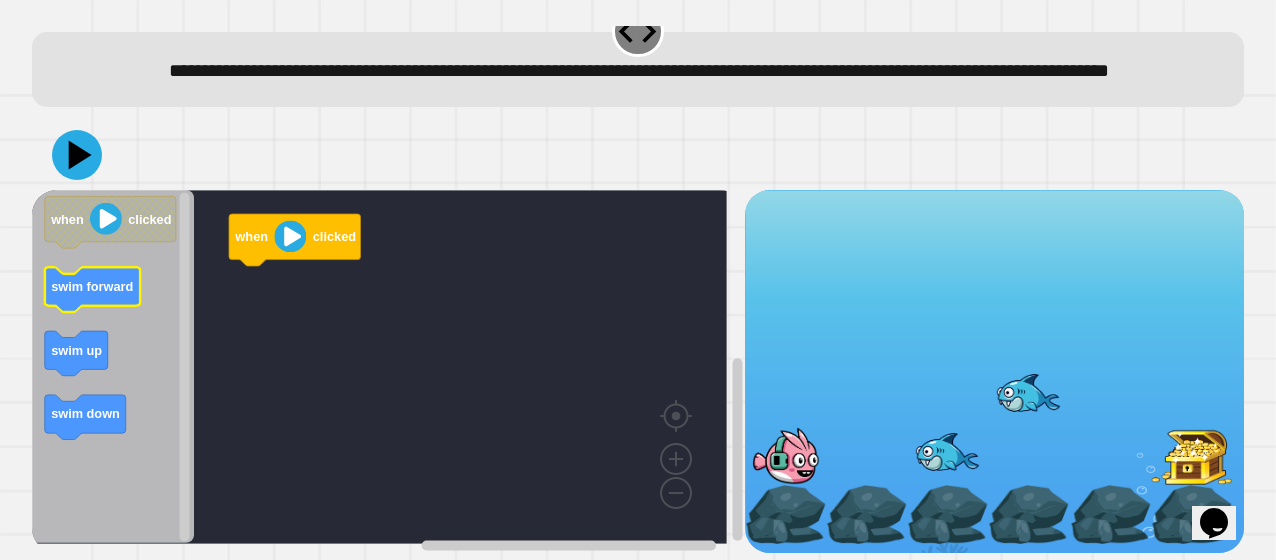 click on "swim forward" 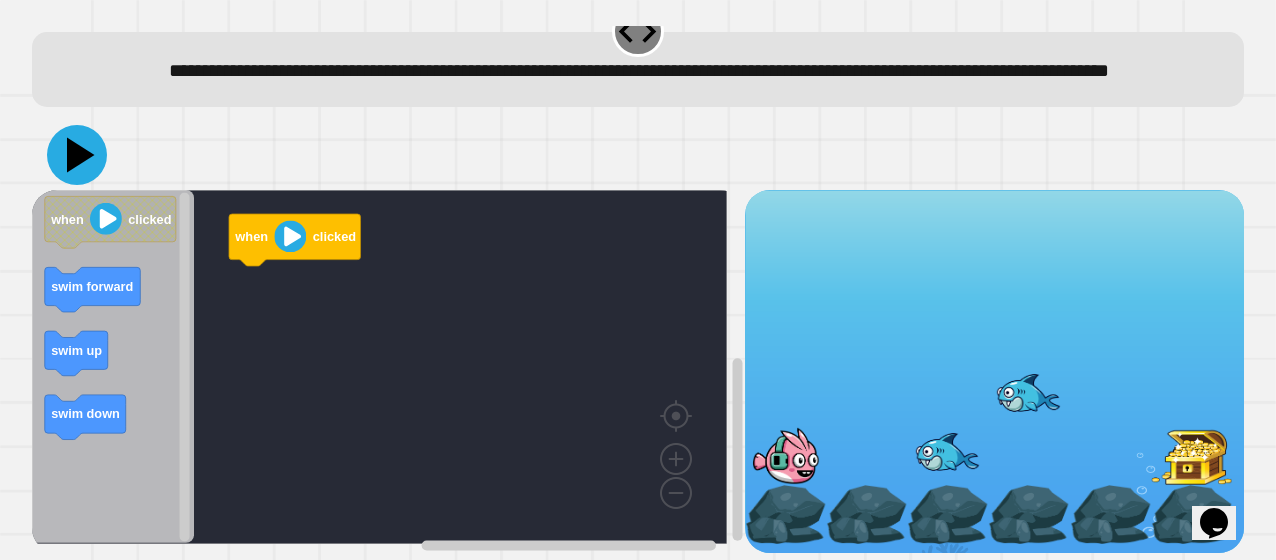 click 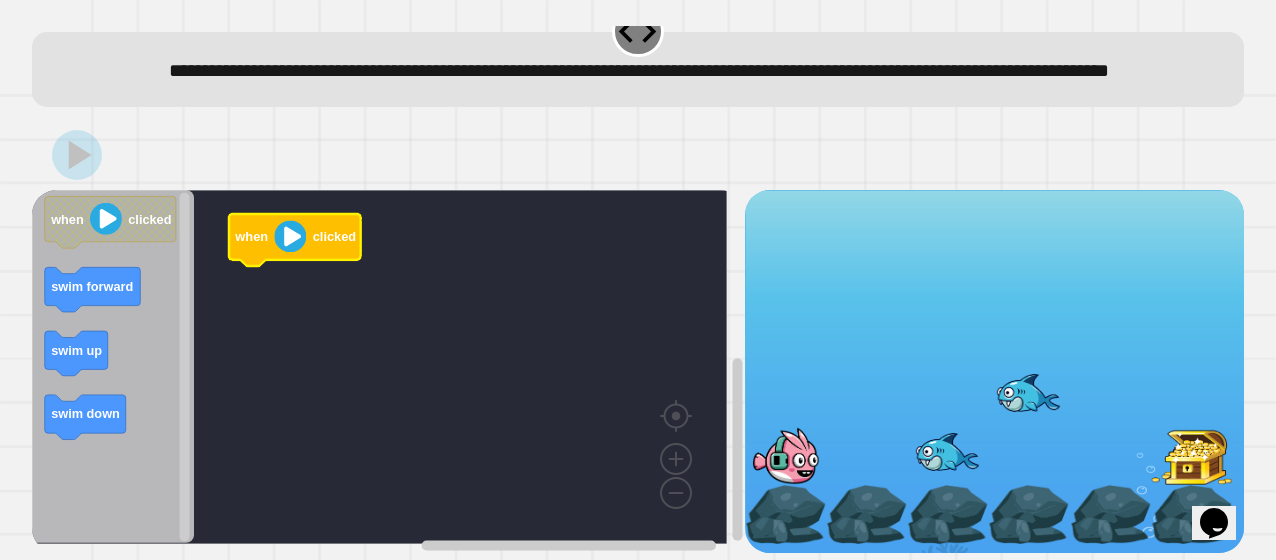 click 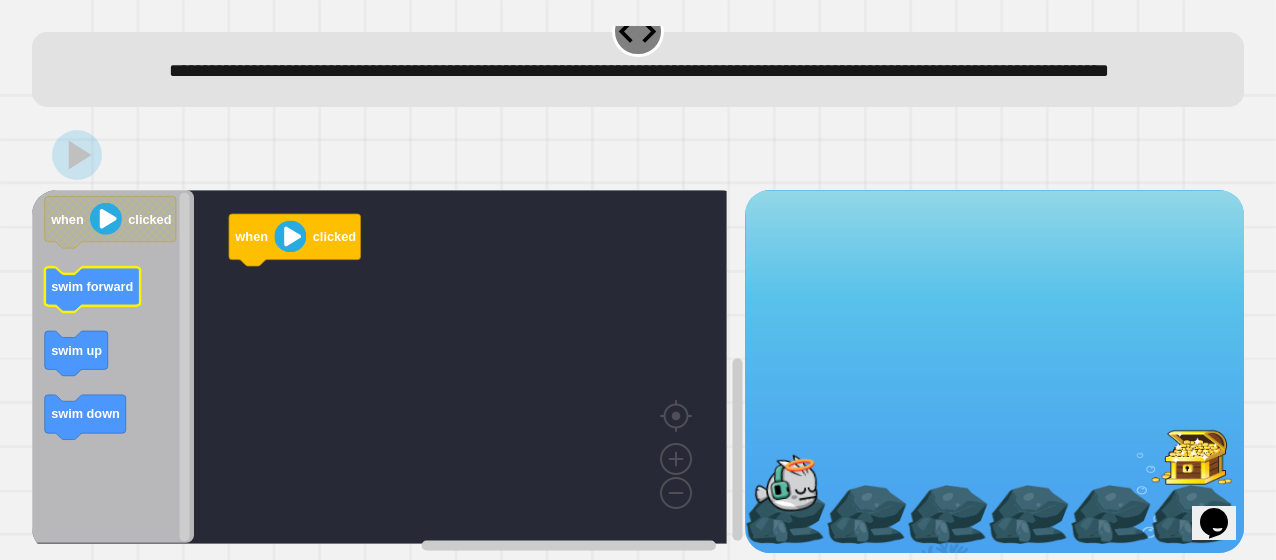 click 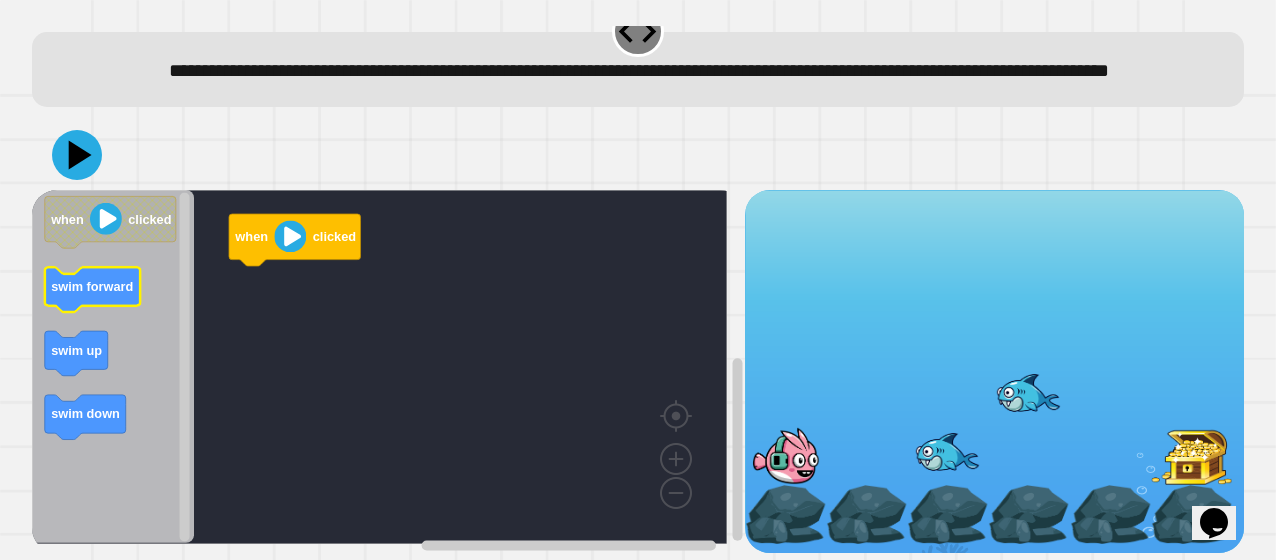 click 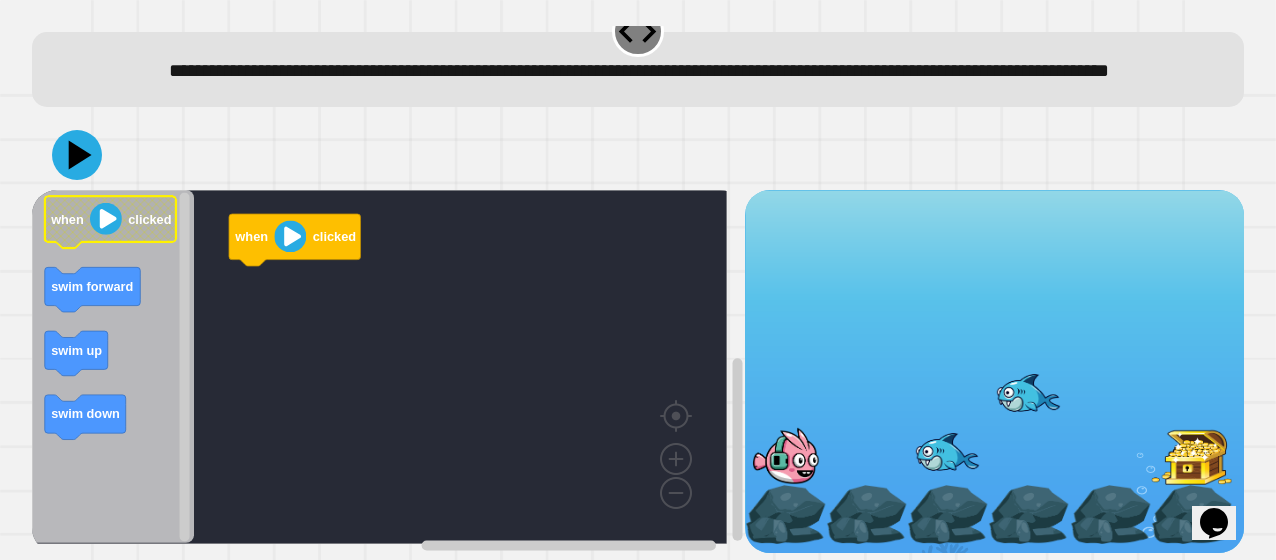 click 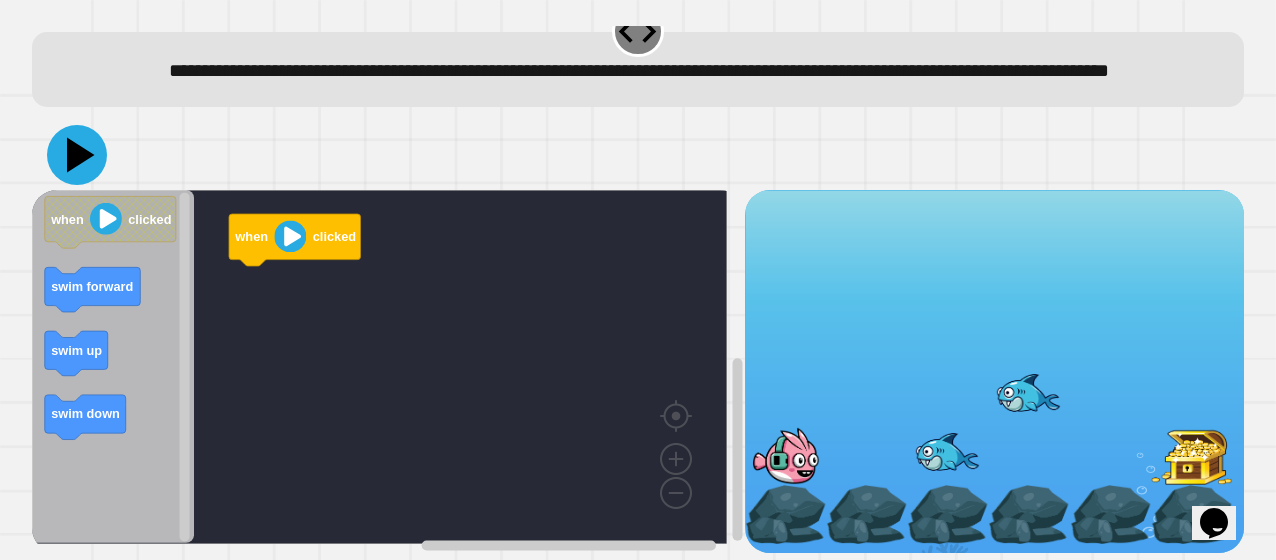 click 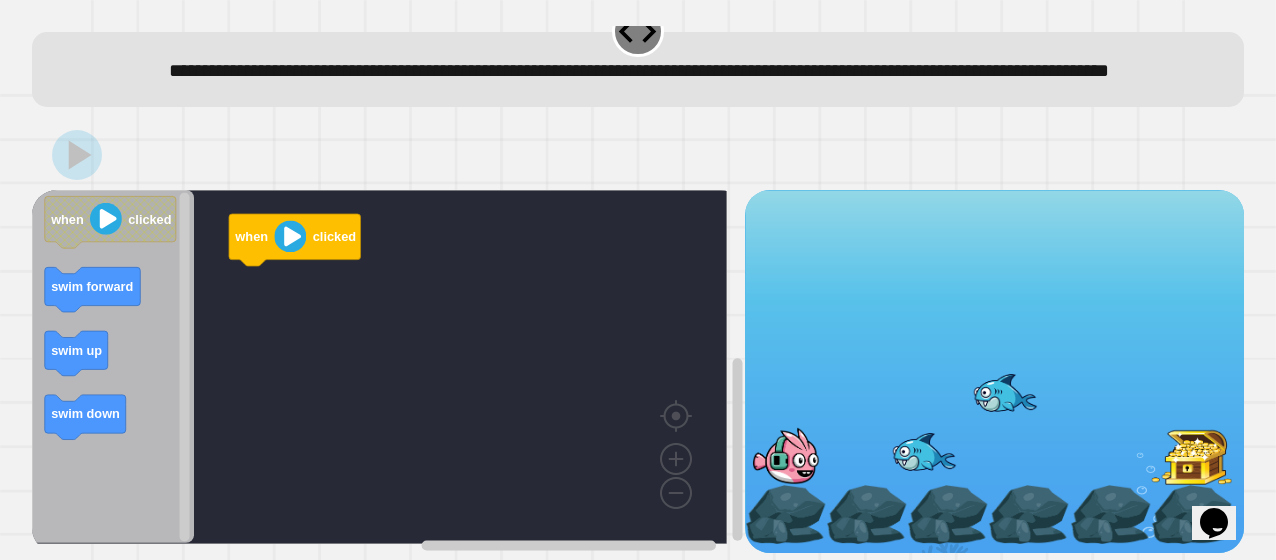 click 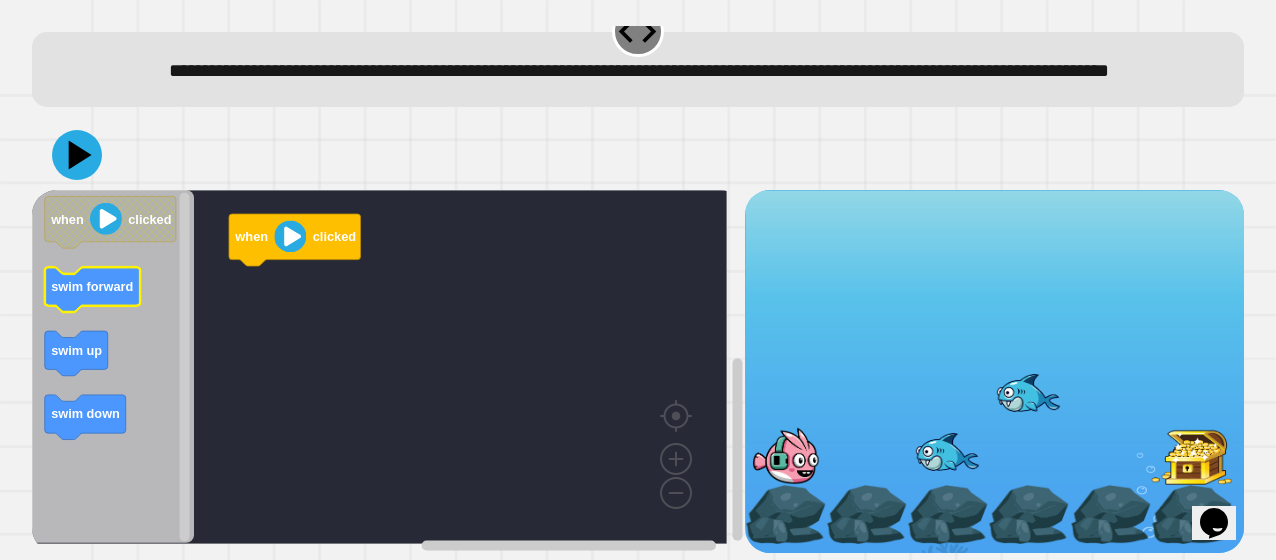 click on "swim forward" 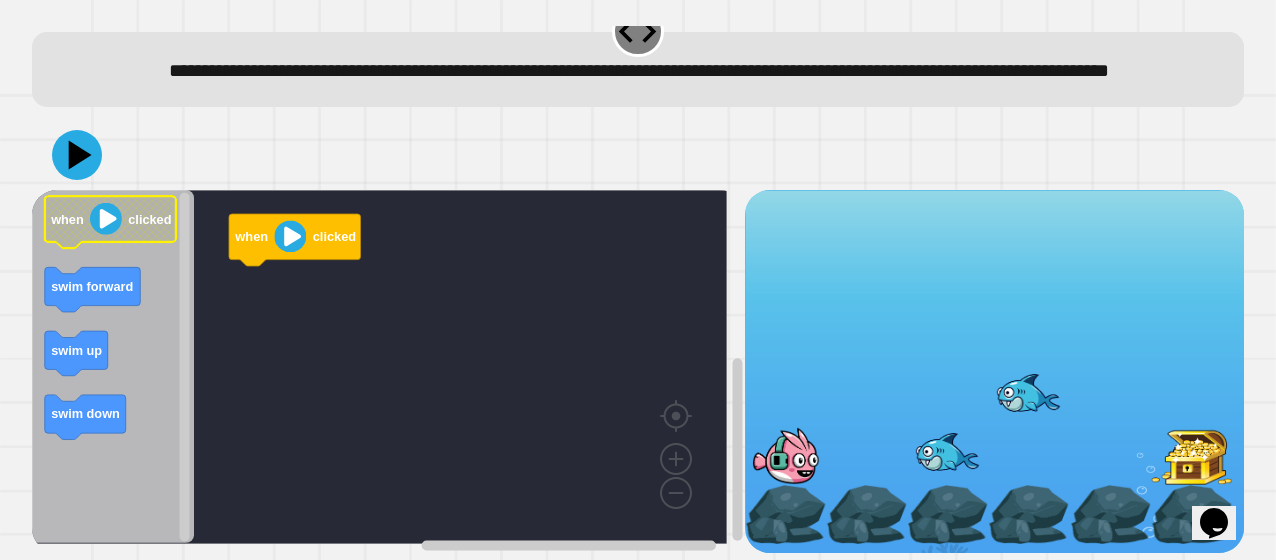 click 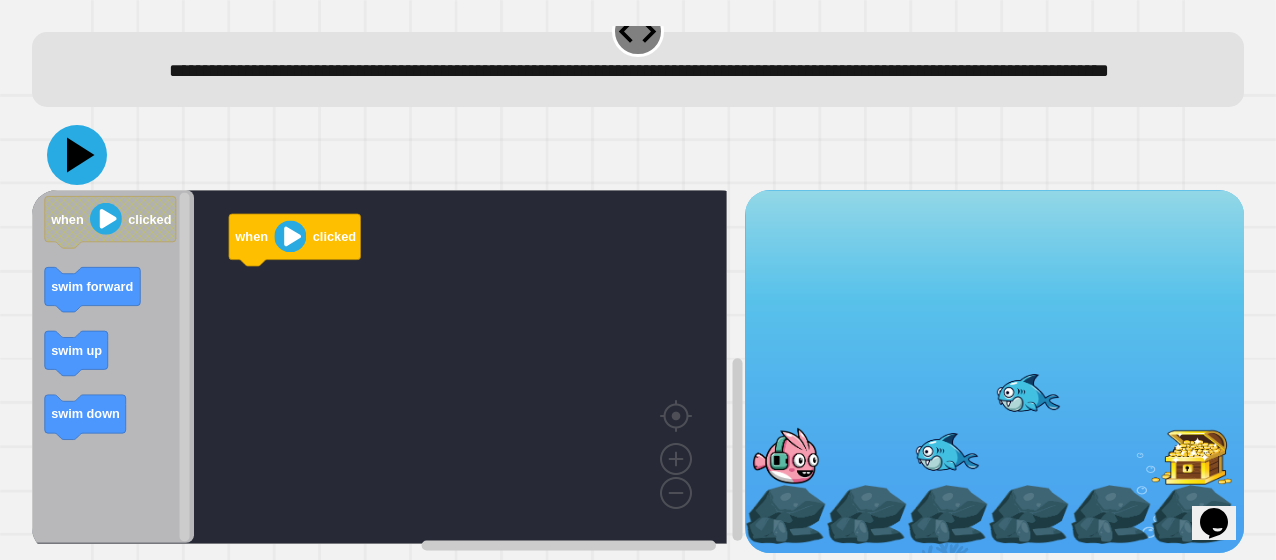 click 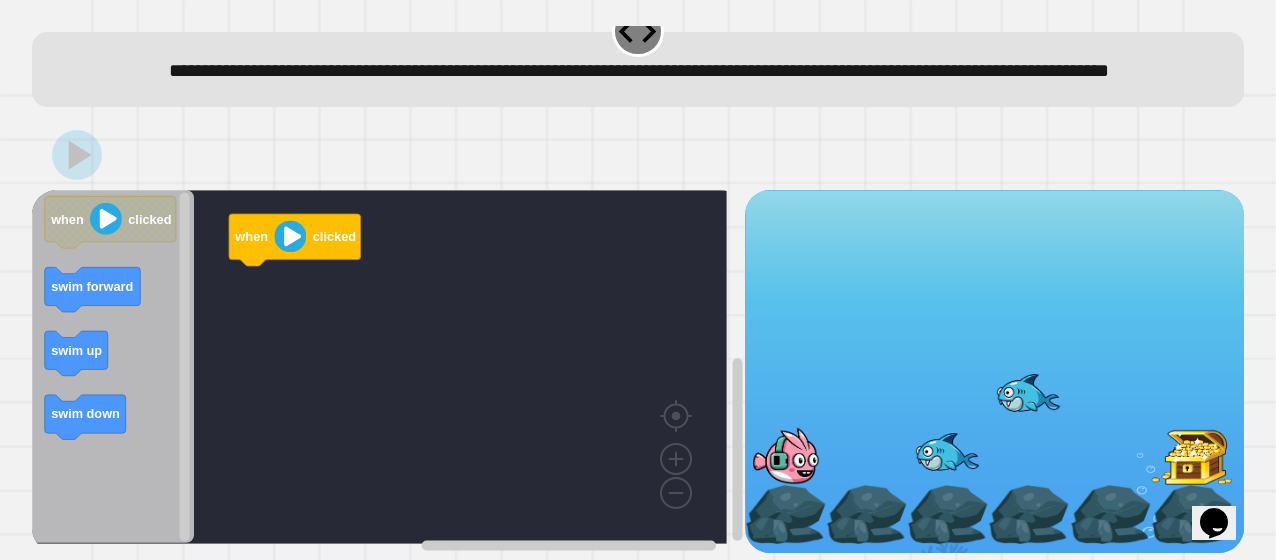 scroll, scrollTop: 0, scrollLeft: 0, axis: both 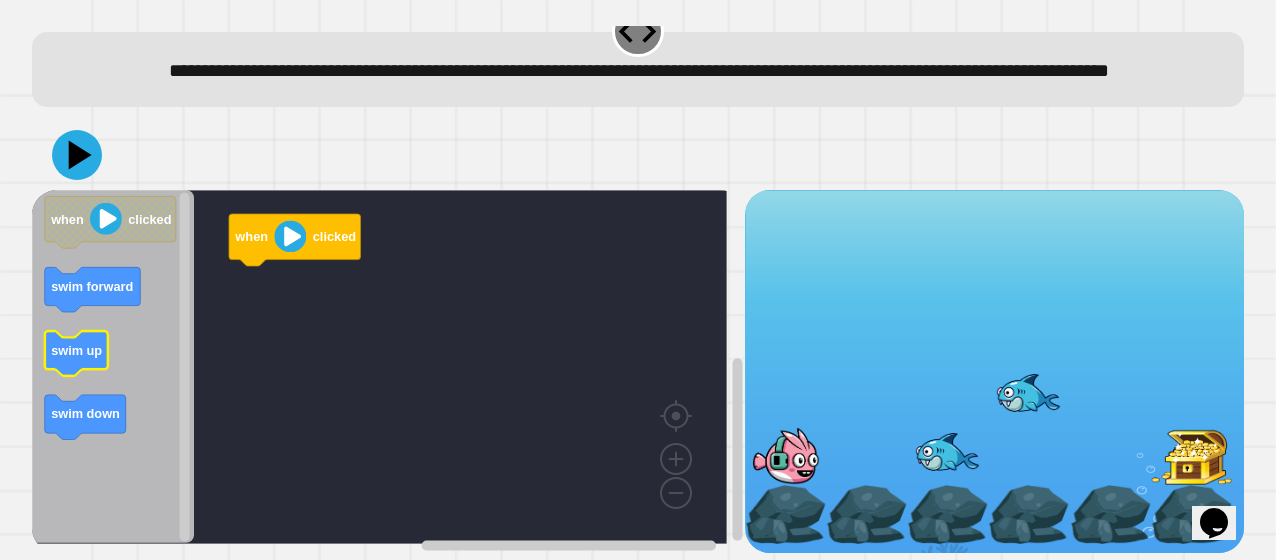 click on "swim up" 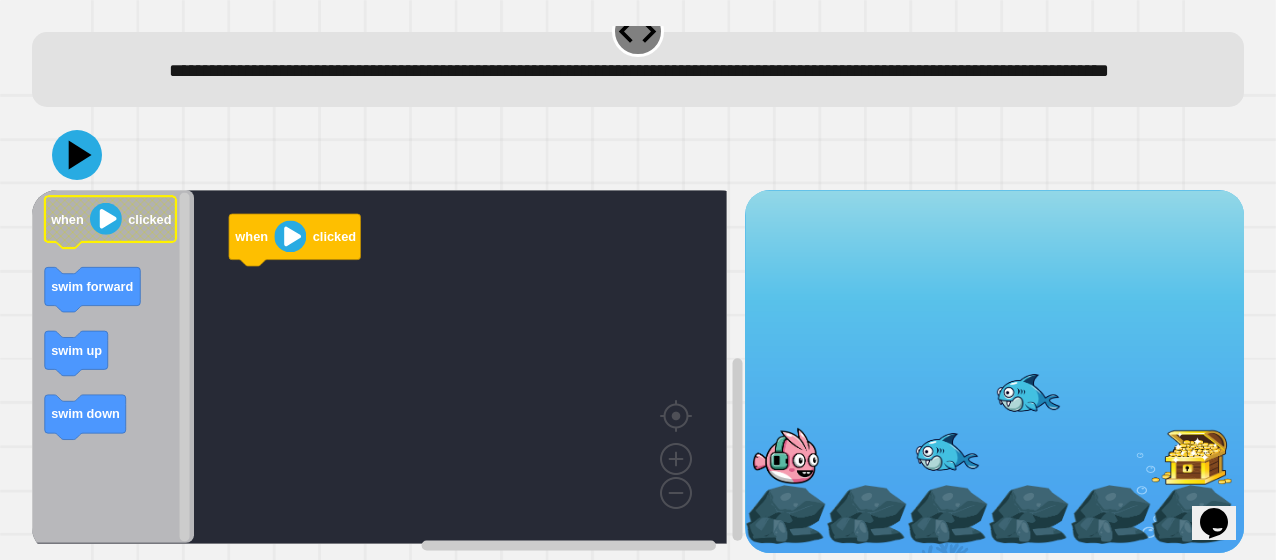 click 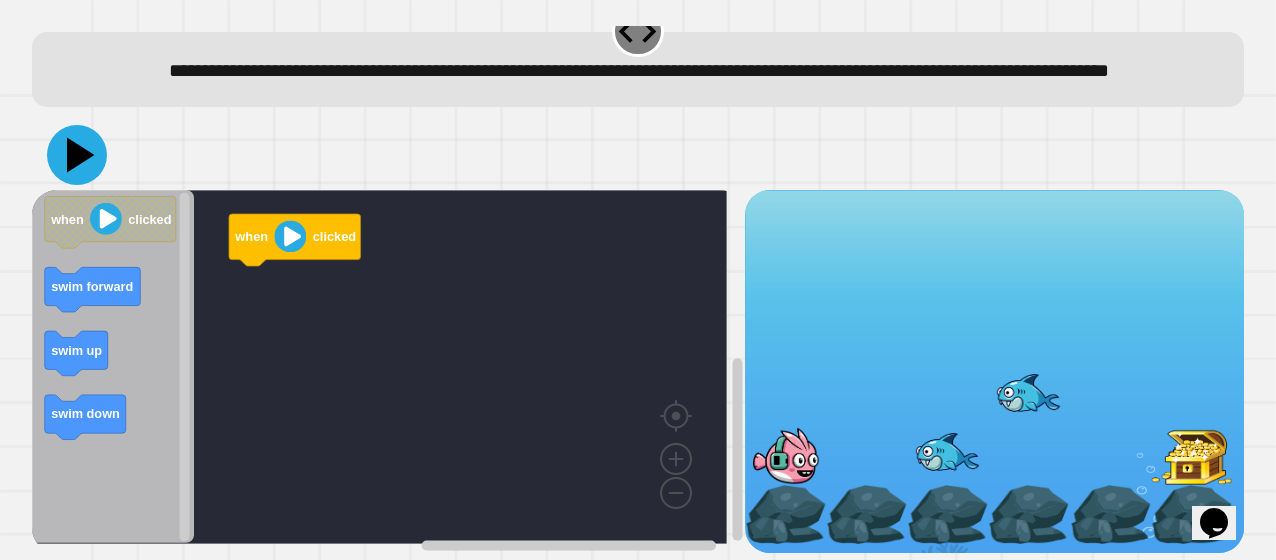 click 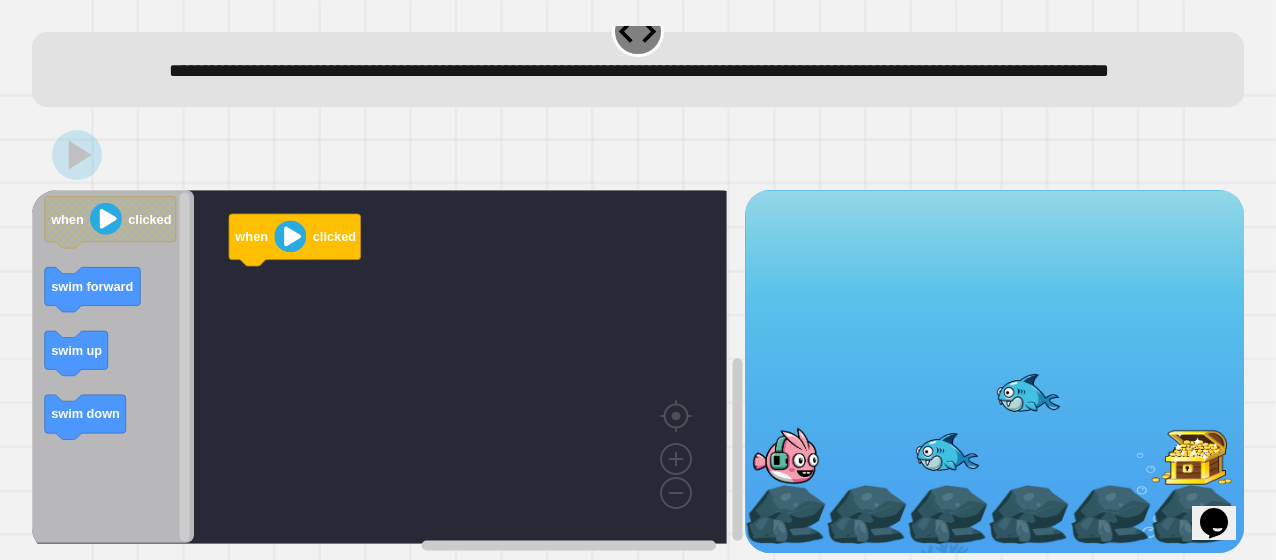 click 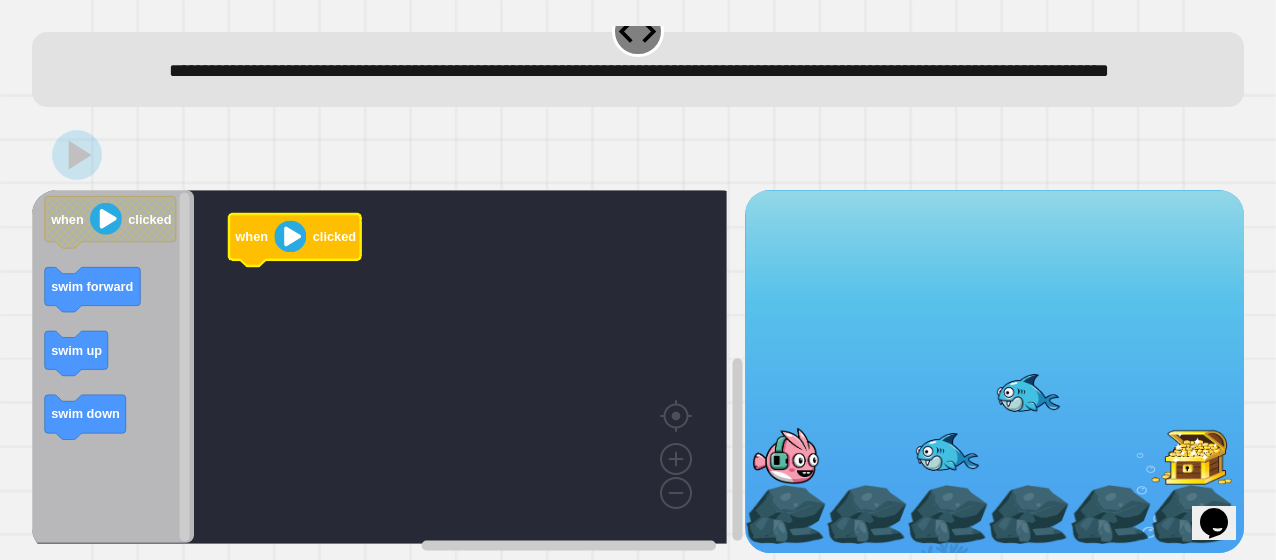click 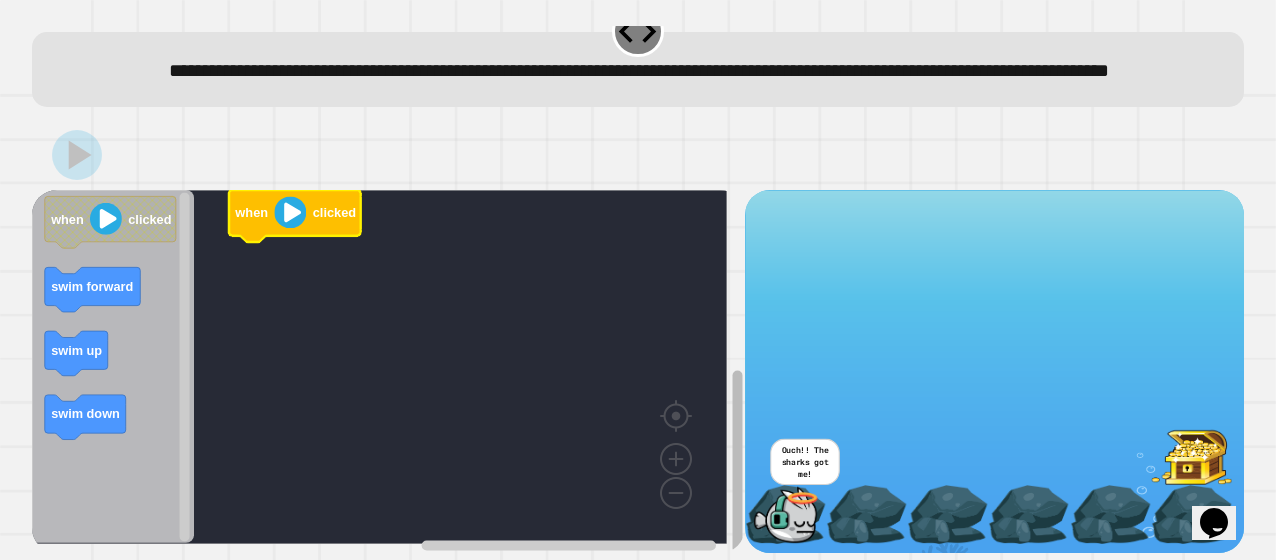click on "when clicked when clicked swim forward swim up swim down" at bounding box center (388, 371) 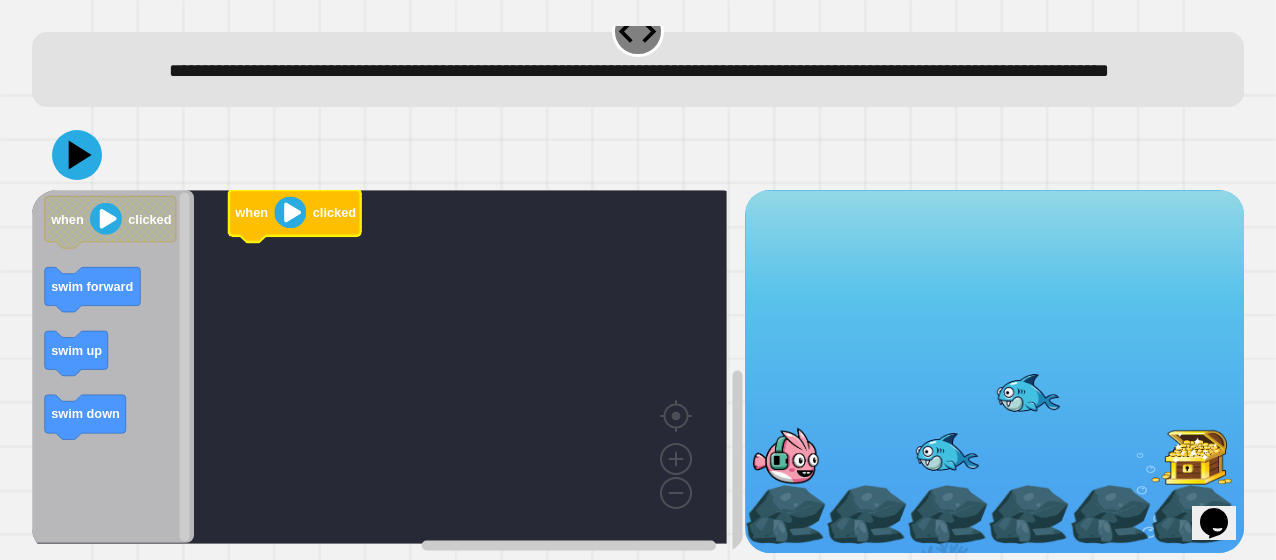 click at bounding box center (1191, 455) 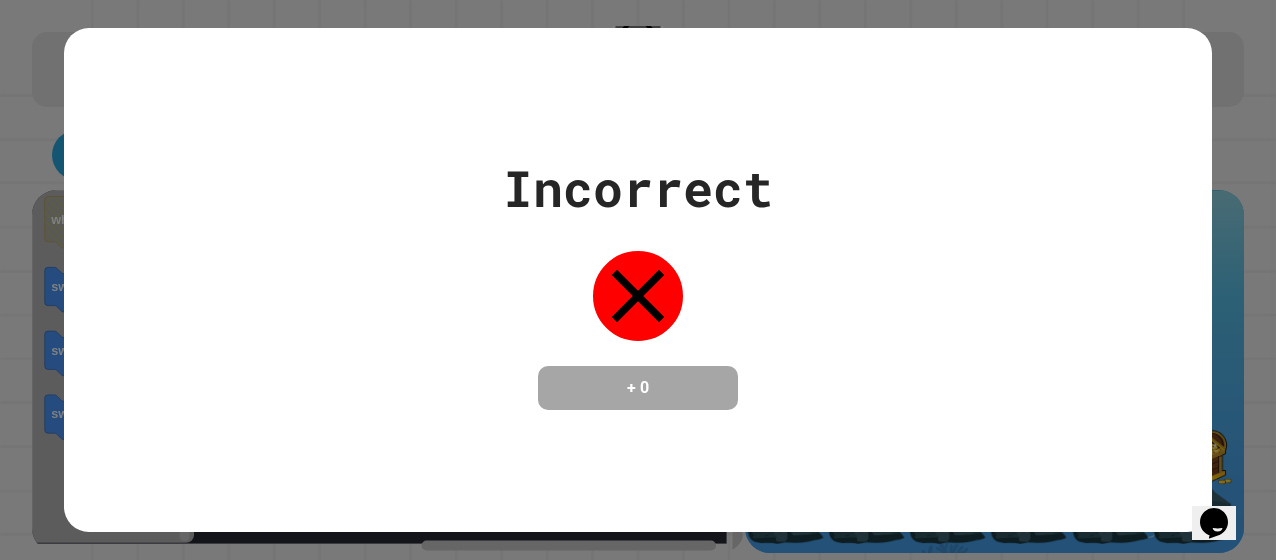 click 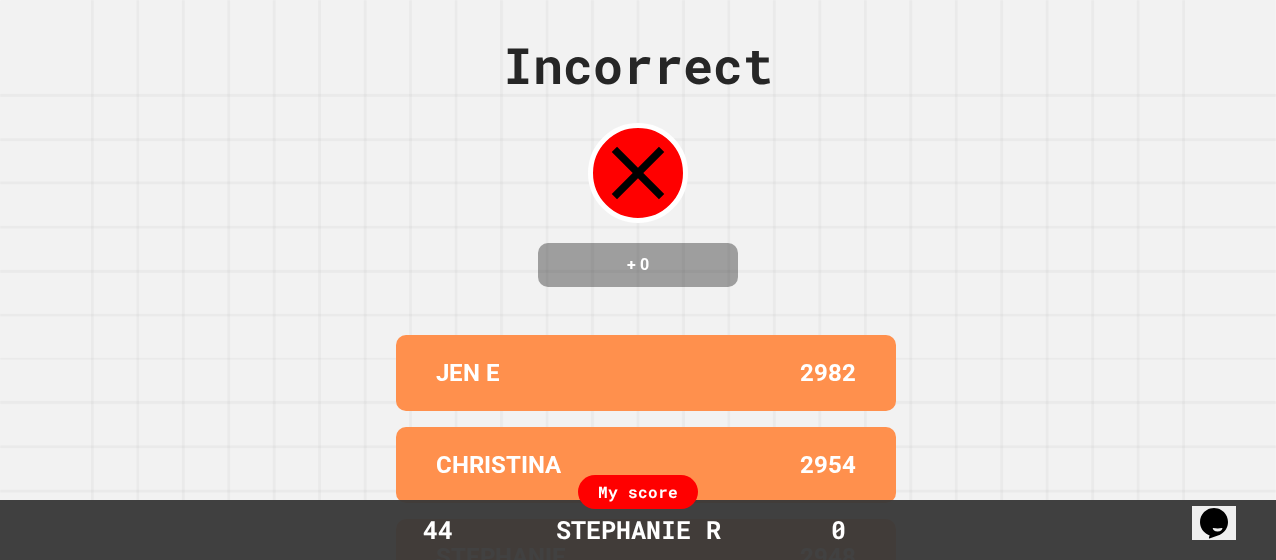 scroll, scrollTop: 0, scrollLeft: 0, axis: both 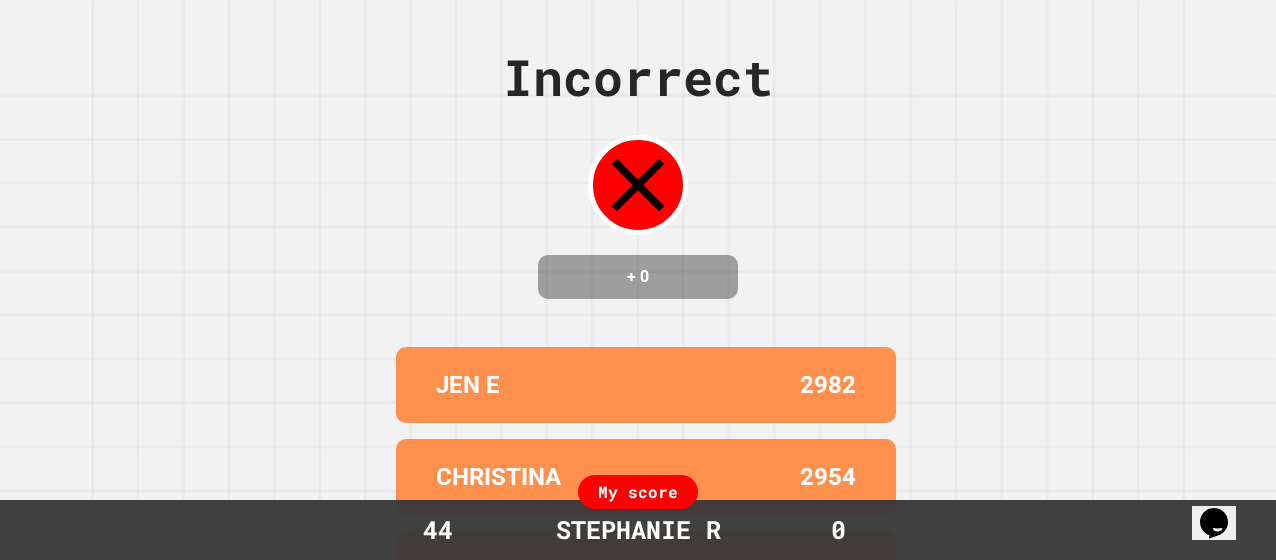 click 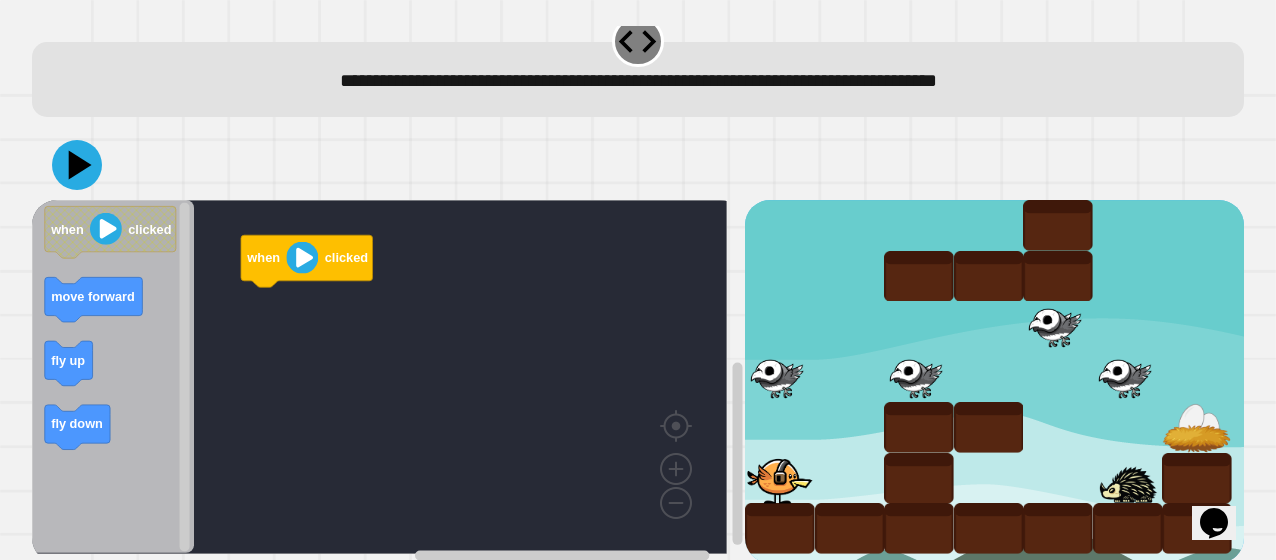 scroll, scrollTop: 0, scrollLeft: 0, axis: both 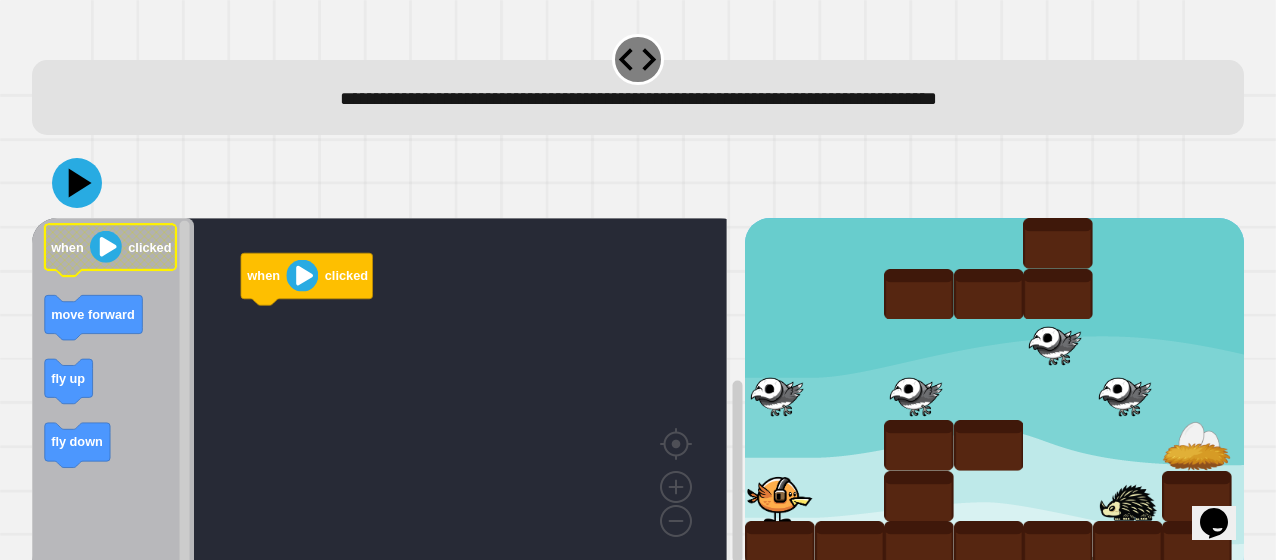 click 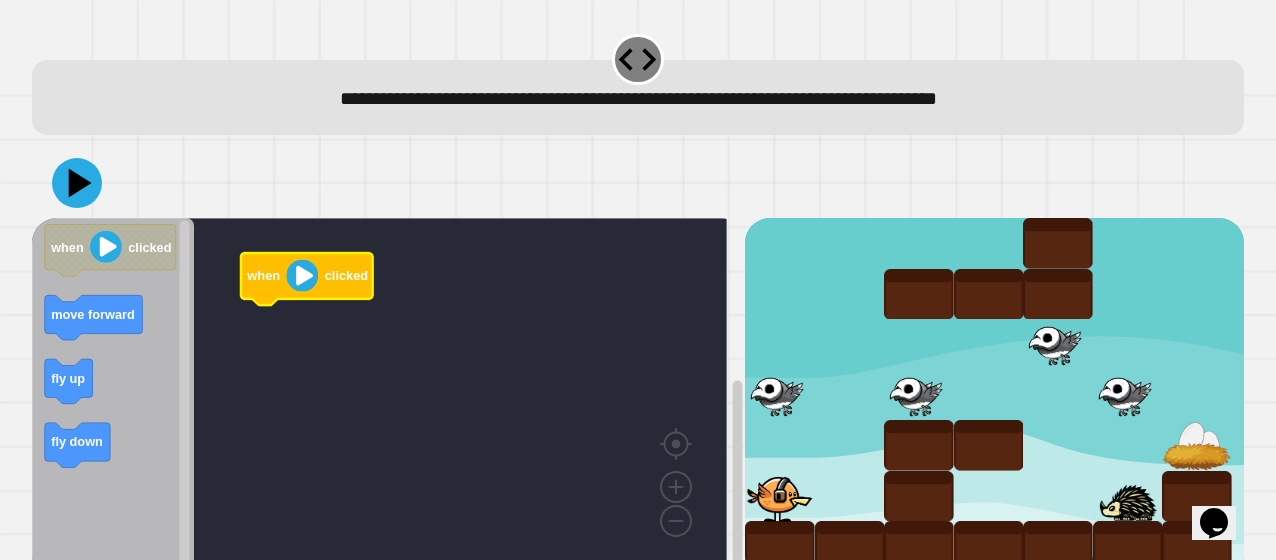 click 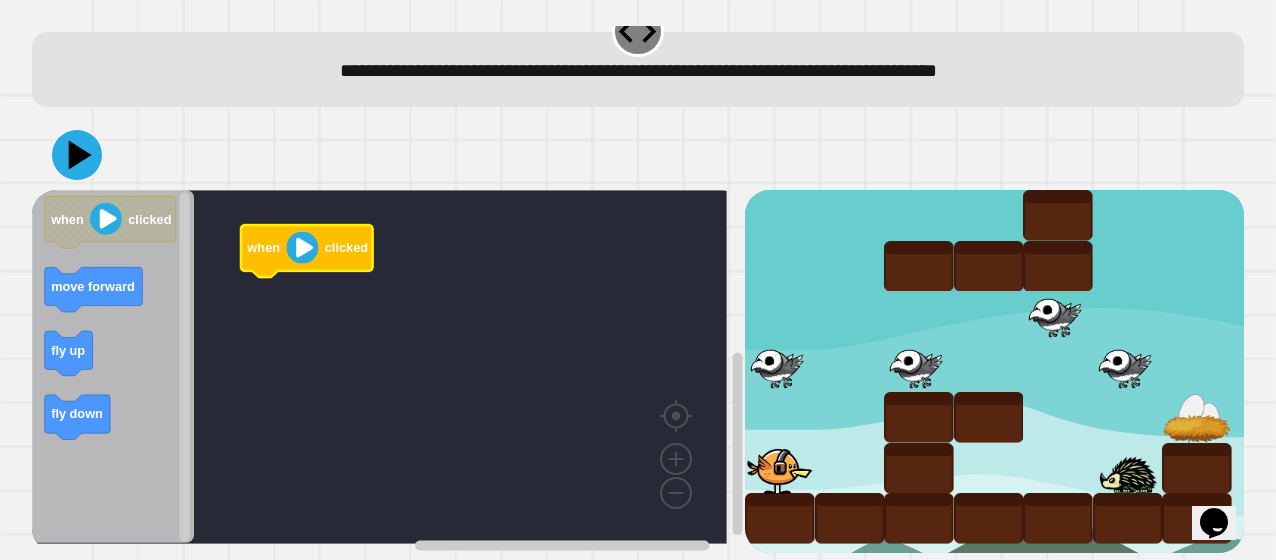 scroll, scrollTop: 0, scrollLeft: 0, axis: both 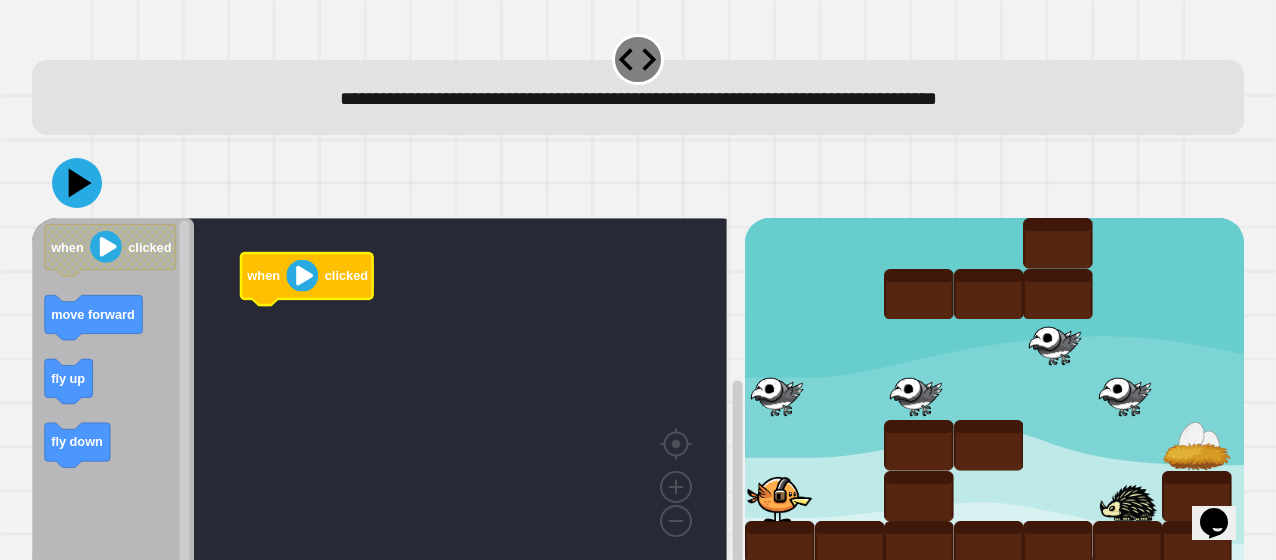 drag, startPoint x: 939, startPoint y: 15, endPoint x: 898, endPoint y: 18, distance: 41.109608 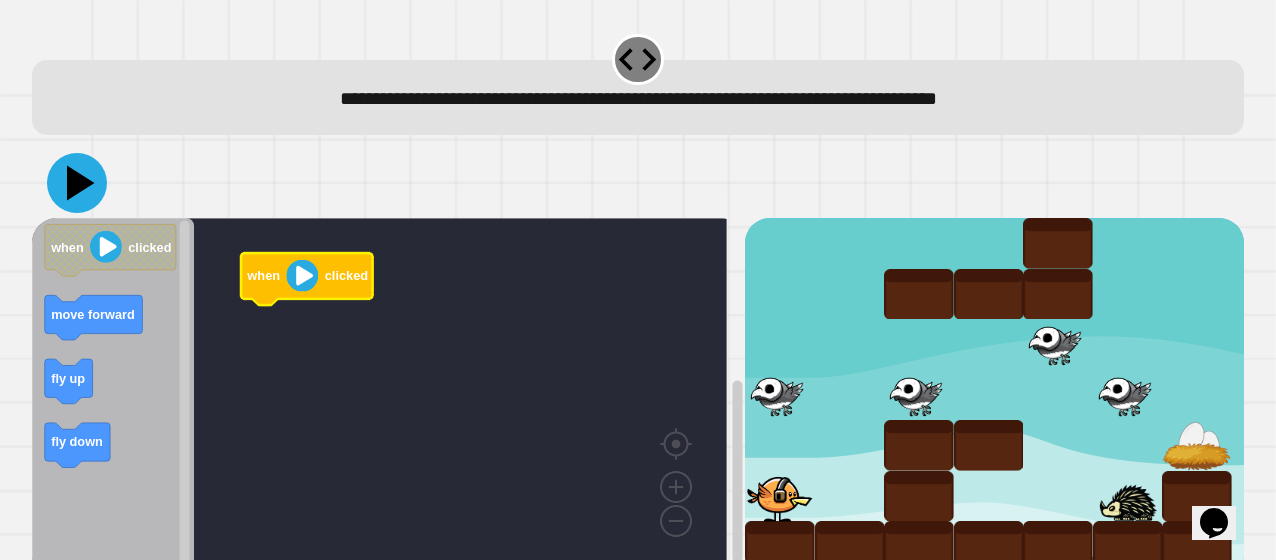 click 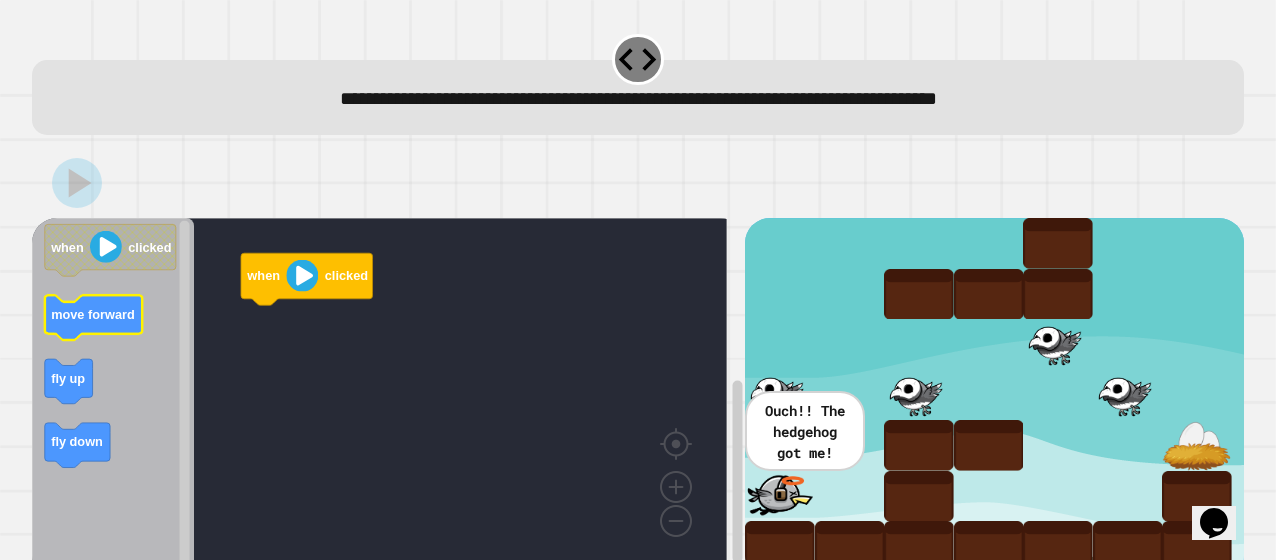click on "move forward" 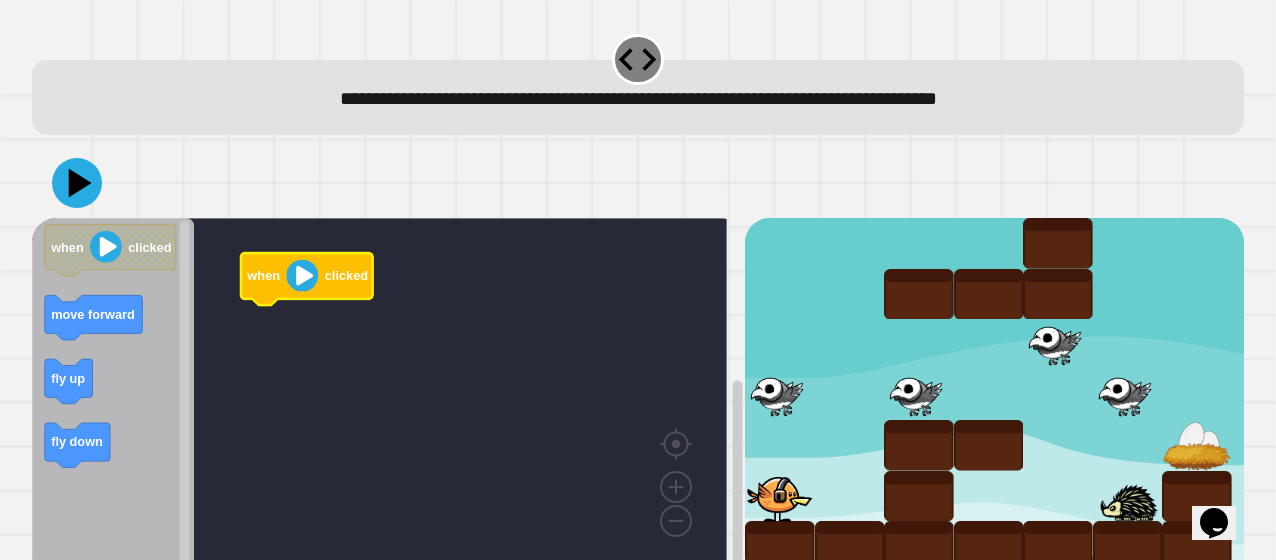 click on "when clicked" 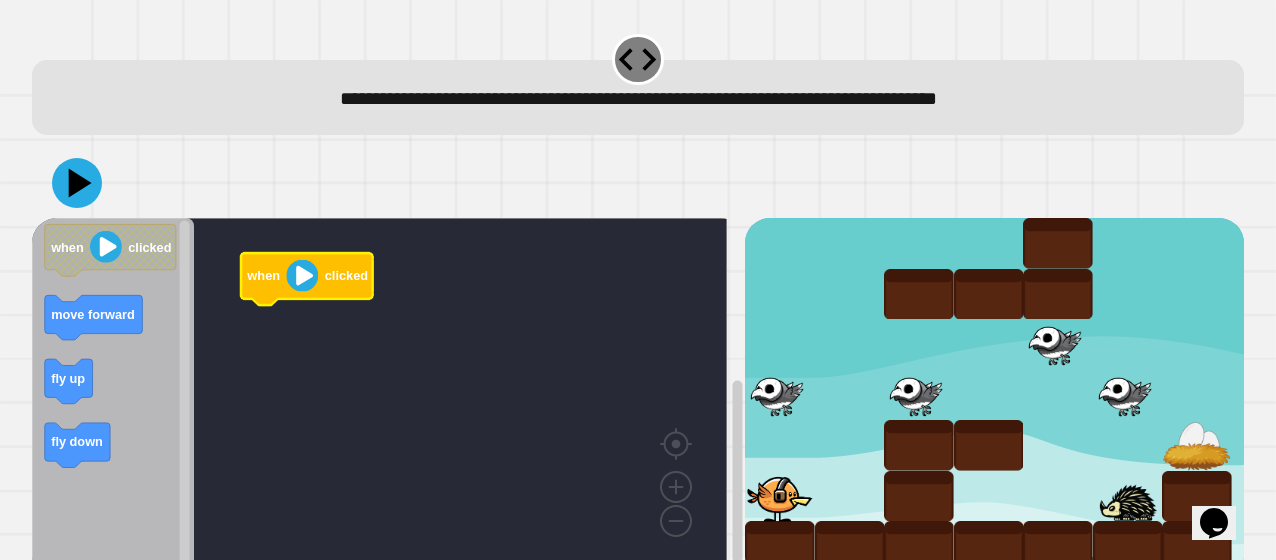 click 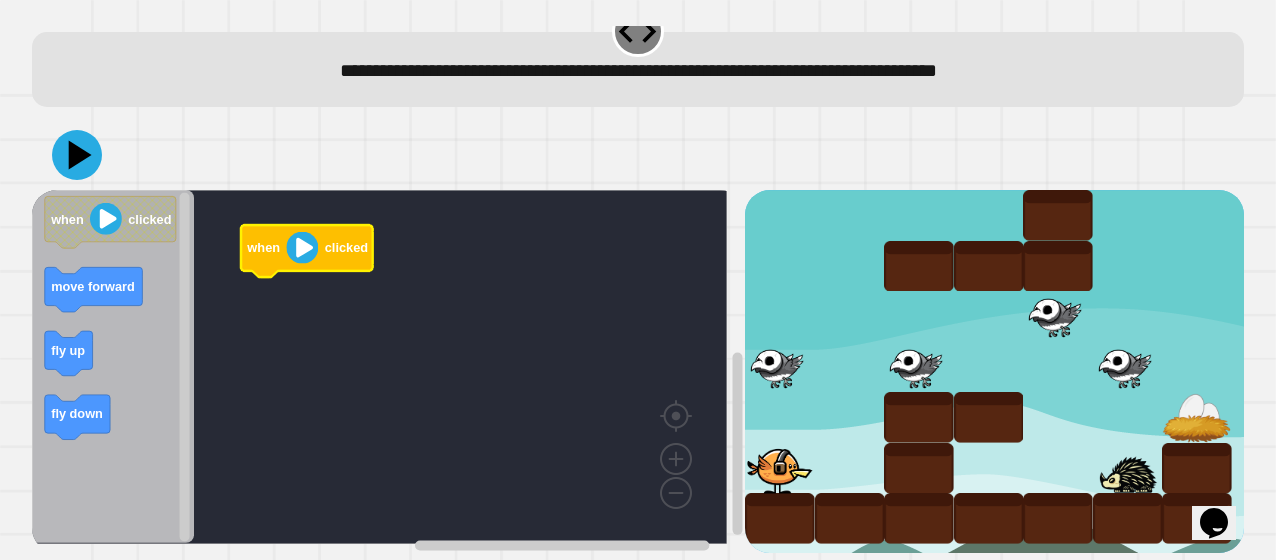 scroll, scrollTop: 0, scrollLeft: 0, axis: both 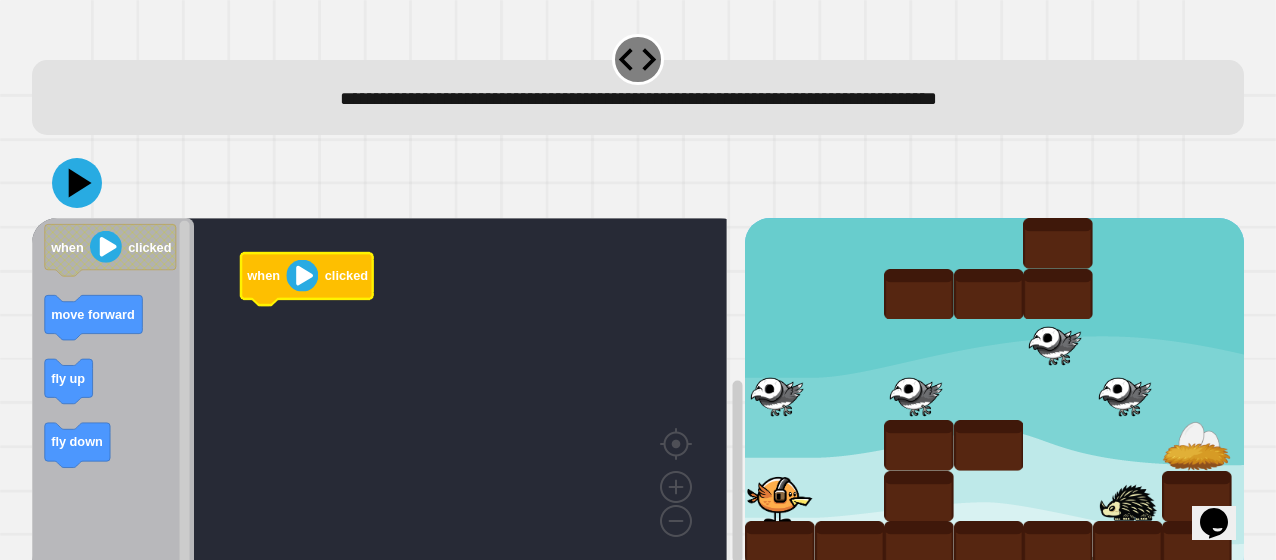 click at bounding box center [919, 294] 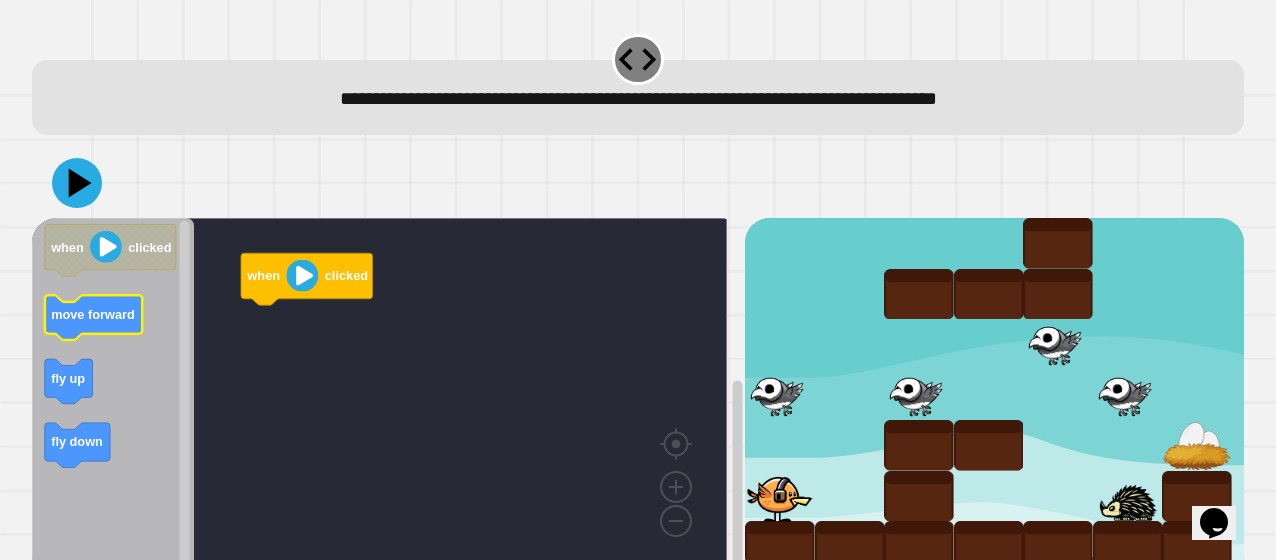 click 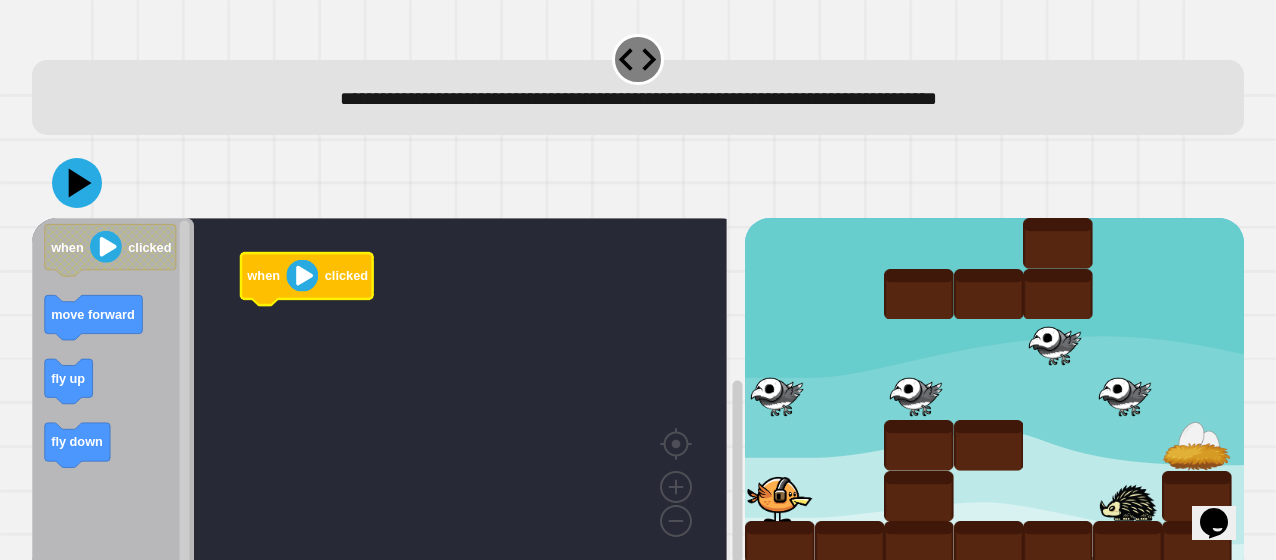 click 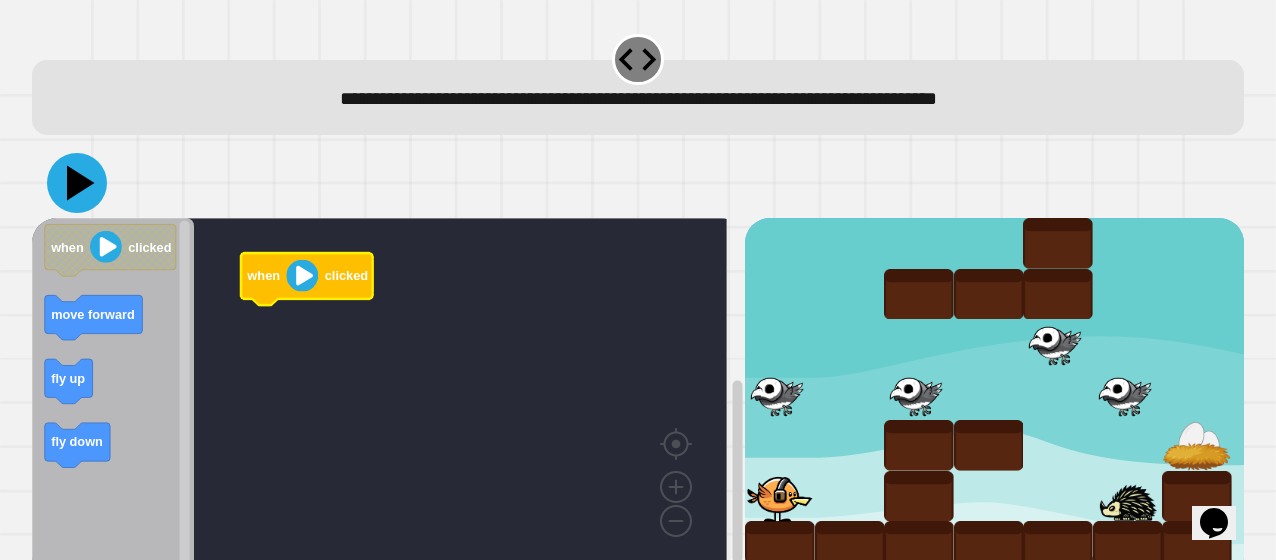 click 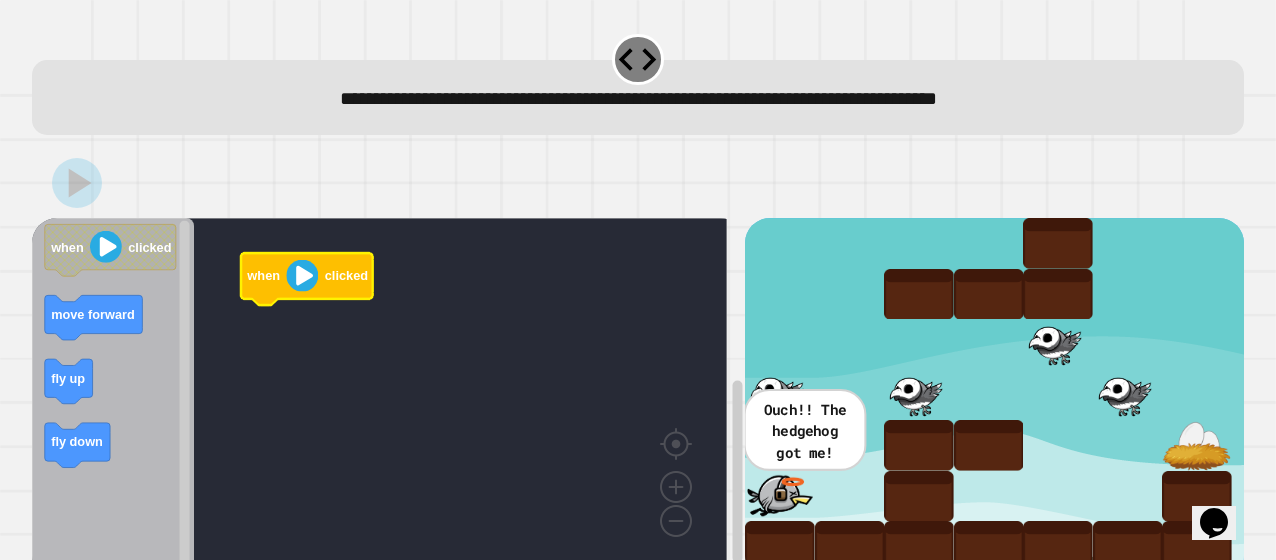 click at bounding box center [780, 496] 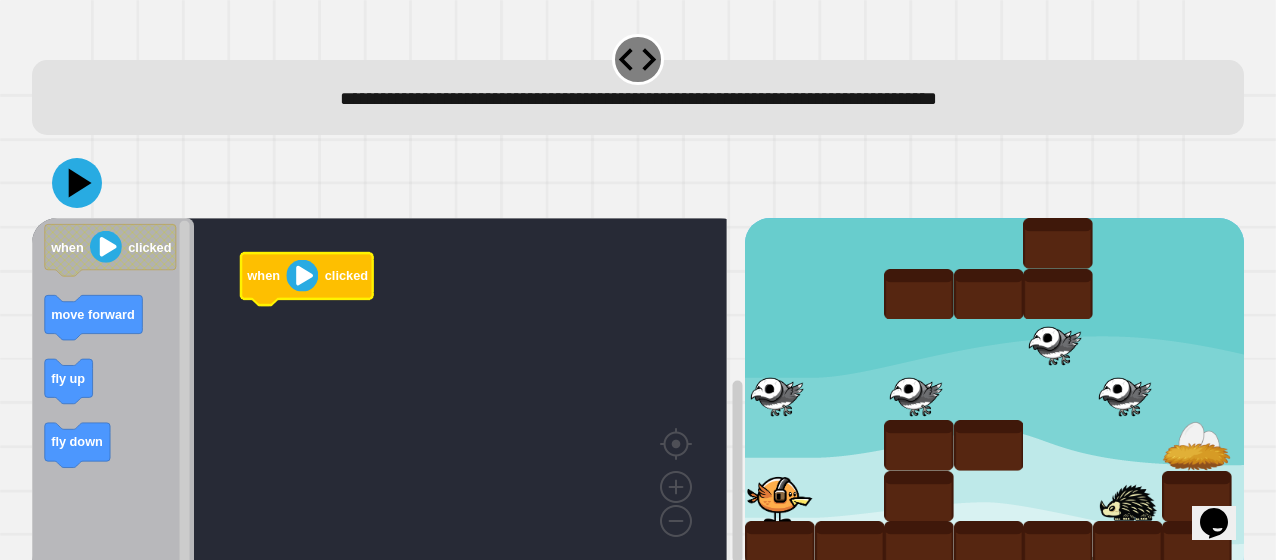 click at bounding box center (40, 11) 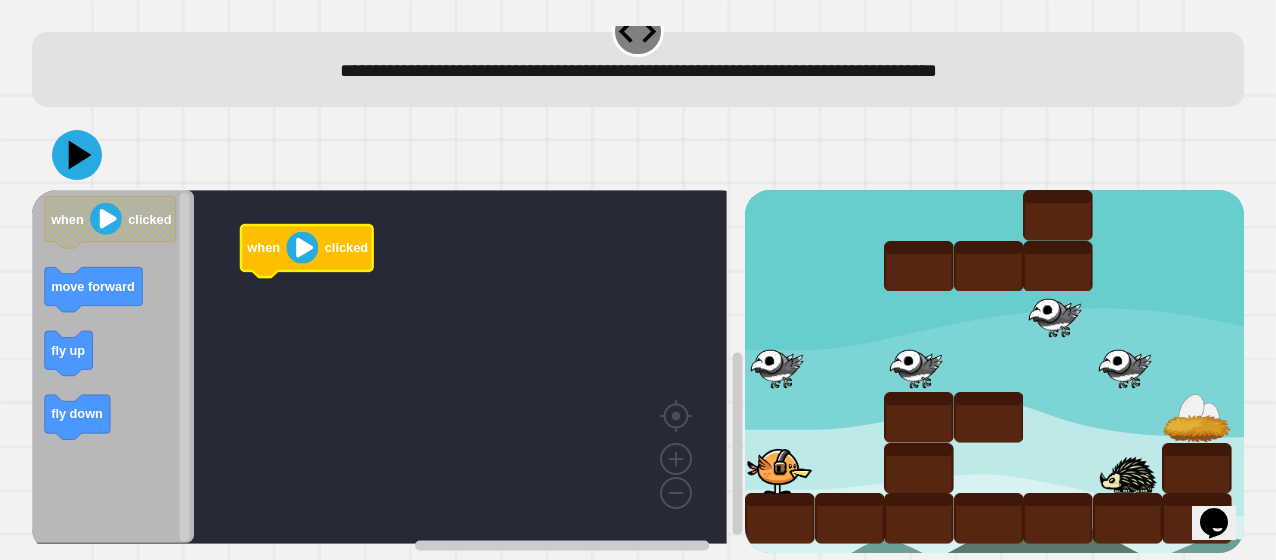 scroll, scrollTop: 0, scrollLeft: 0, axis: both 